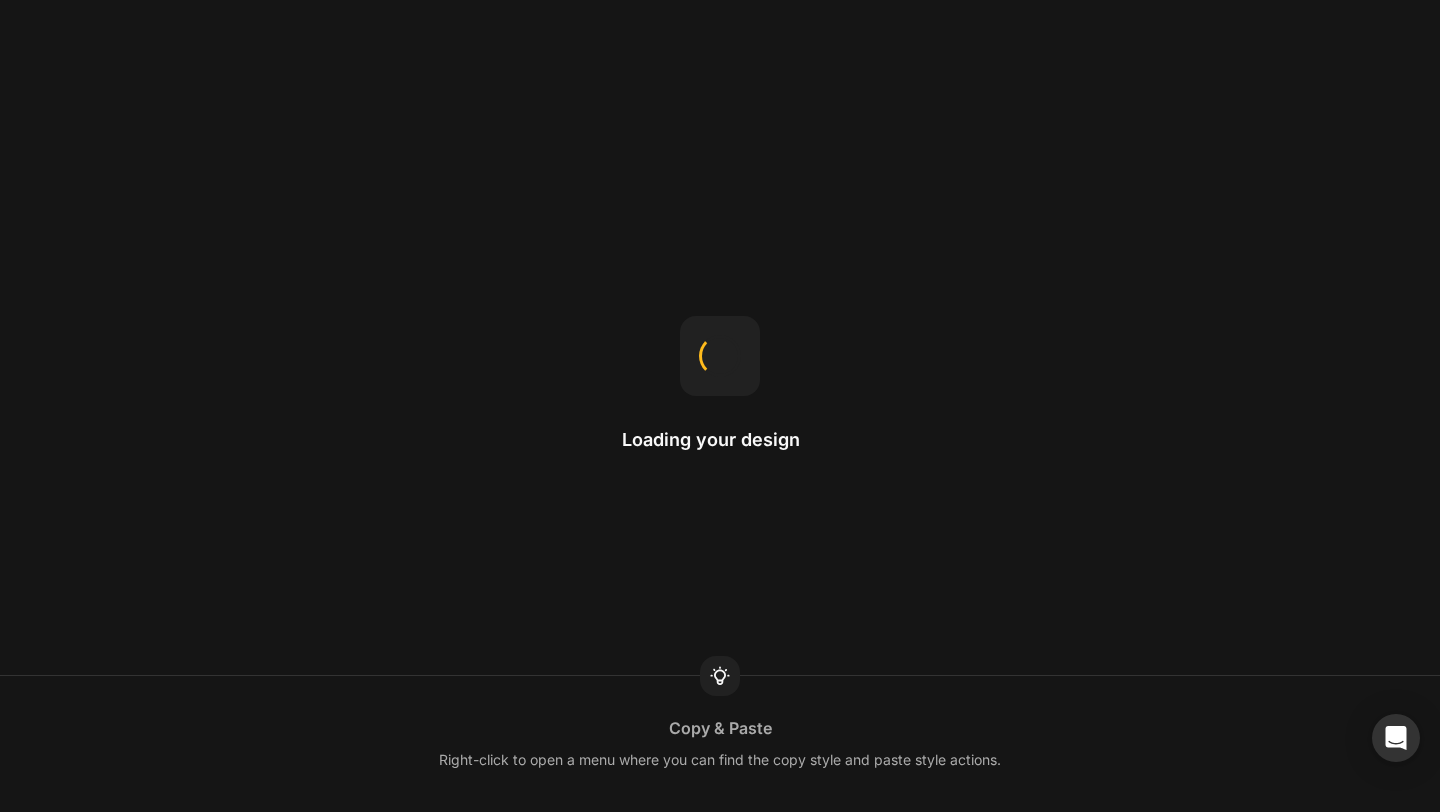 scroll, scrollTop: 0, scrollLeft: 0, axis: both 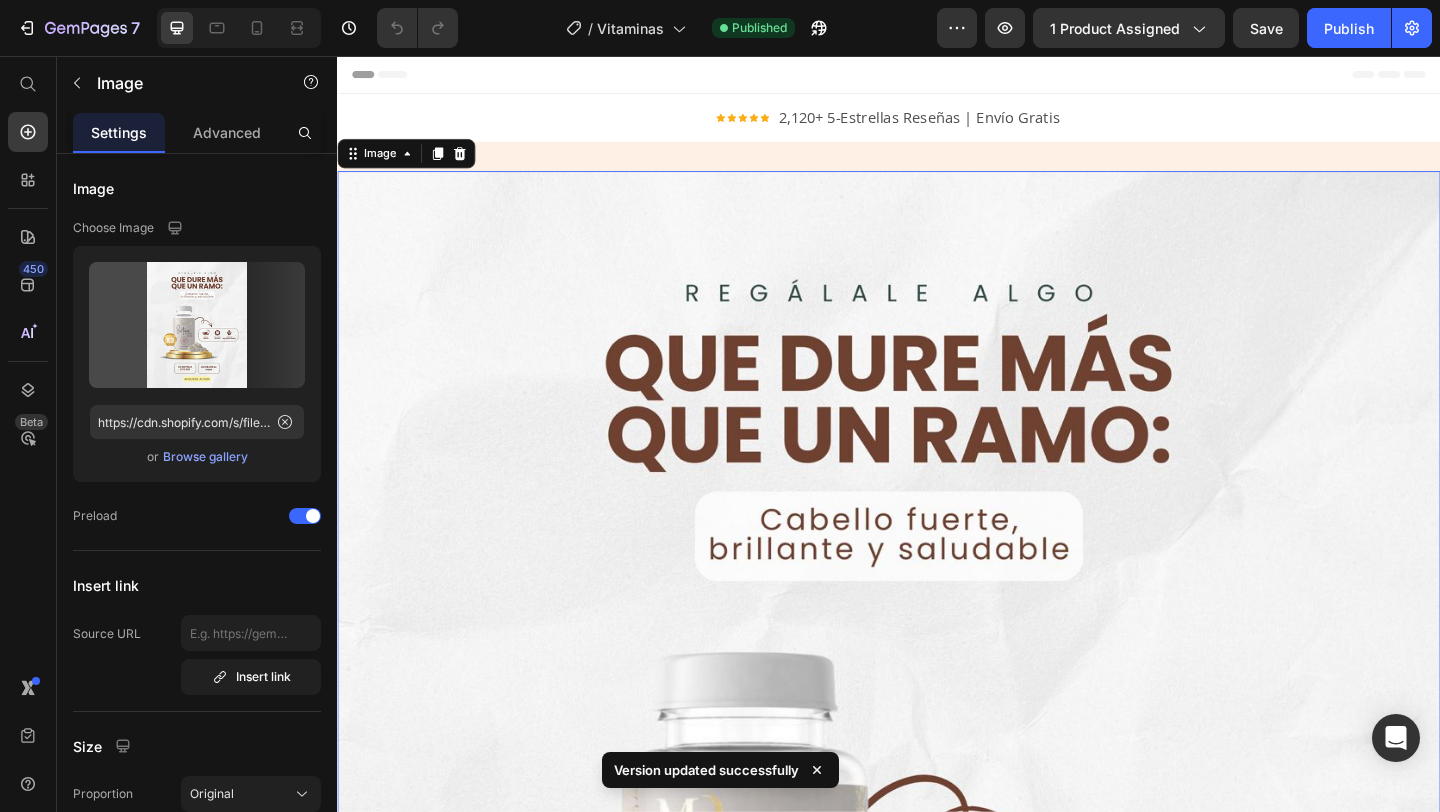 click at bounding box center (937, 931) 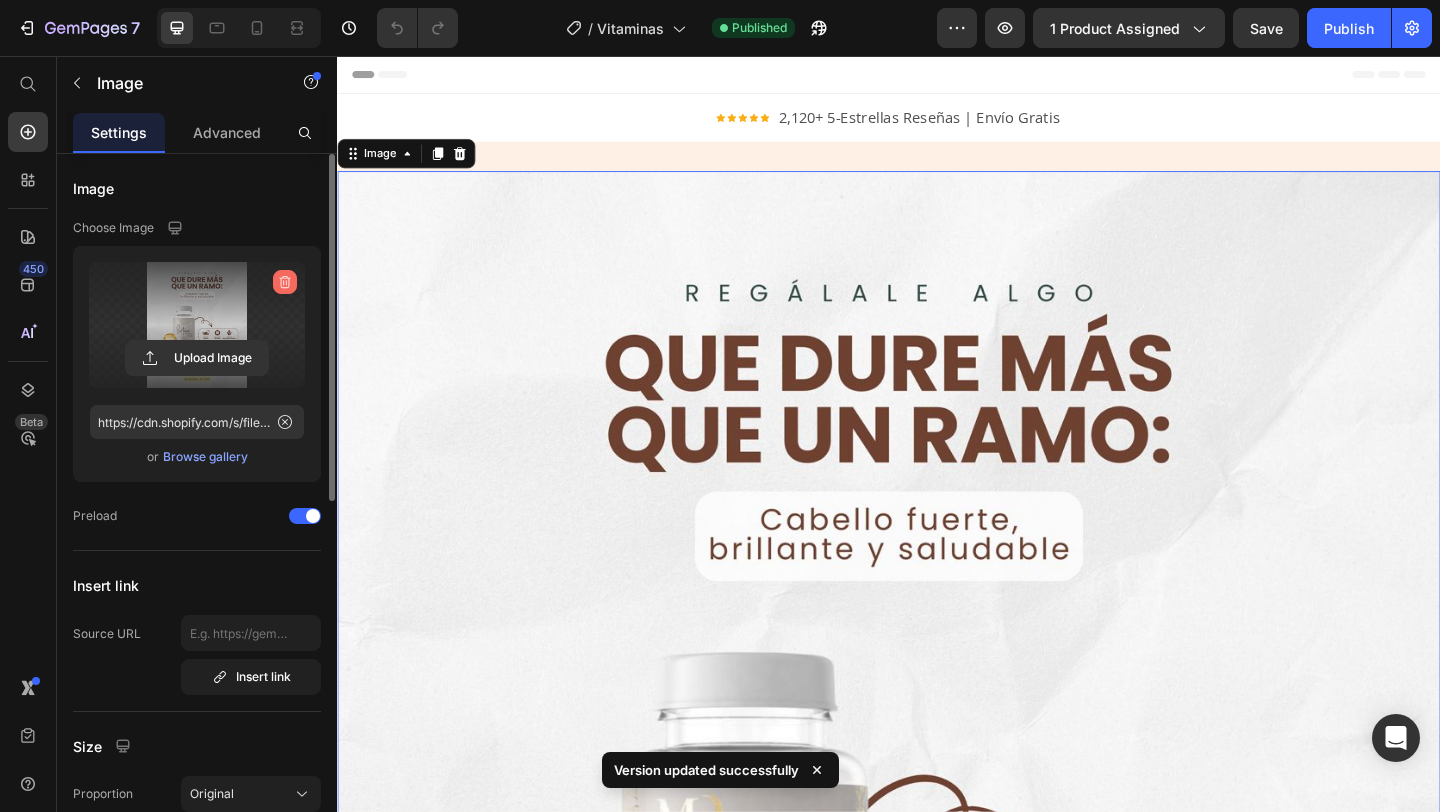 click 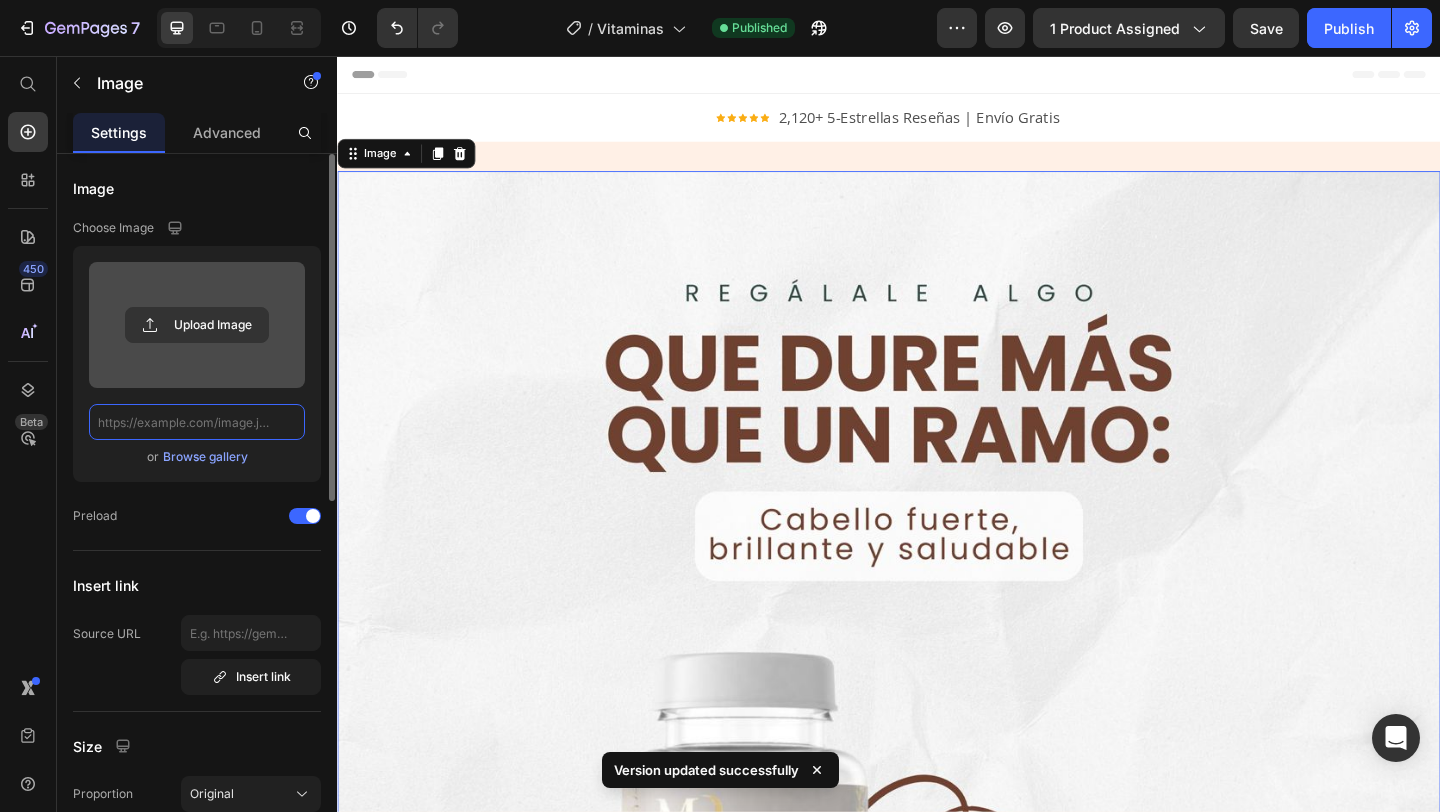 scroll, scrollTop: 0, scrollLeft: 0, axis: both 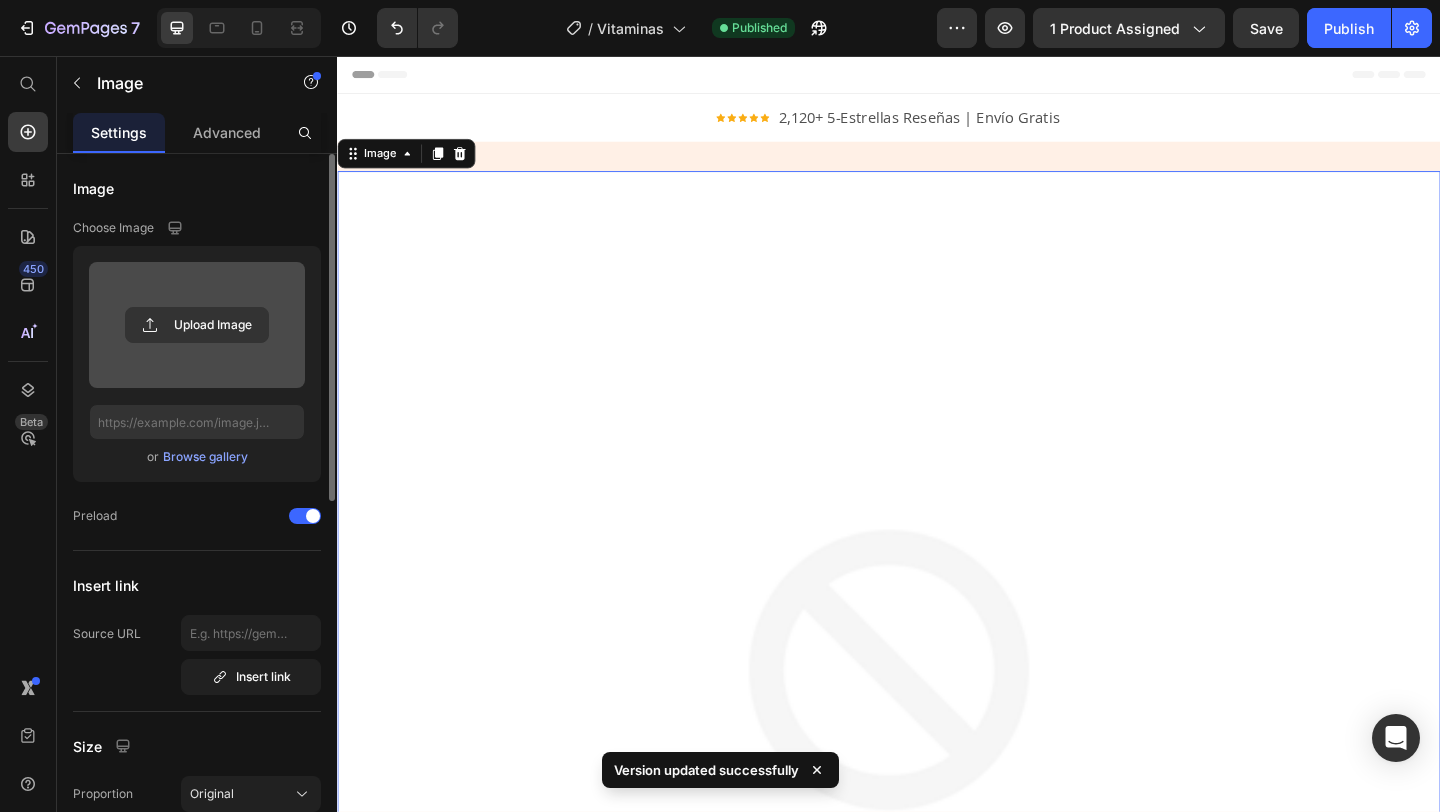 click at bounding box center [197, 325] 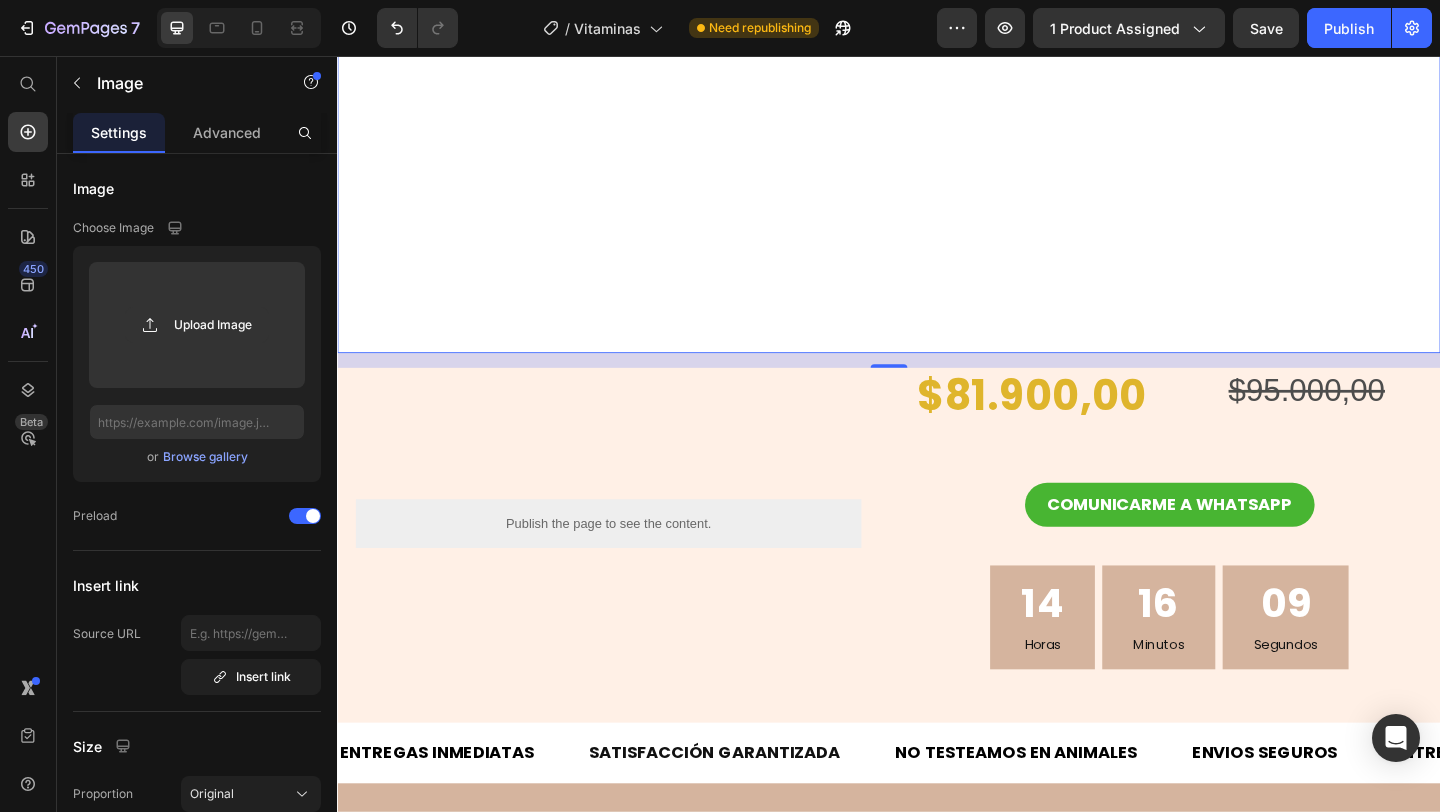 scroll, scrollTop: 1036, scrollLeft: 0, axis: vertical 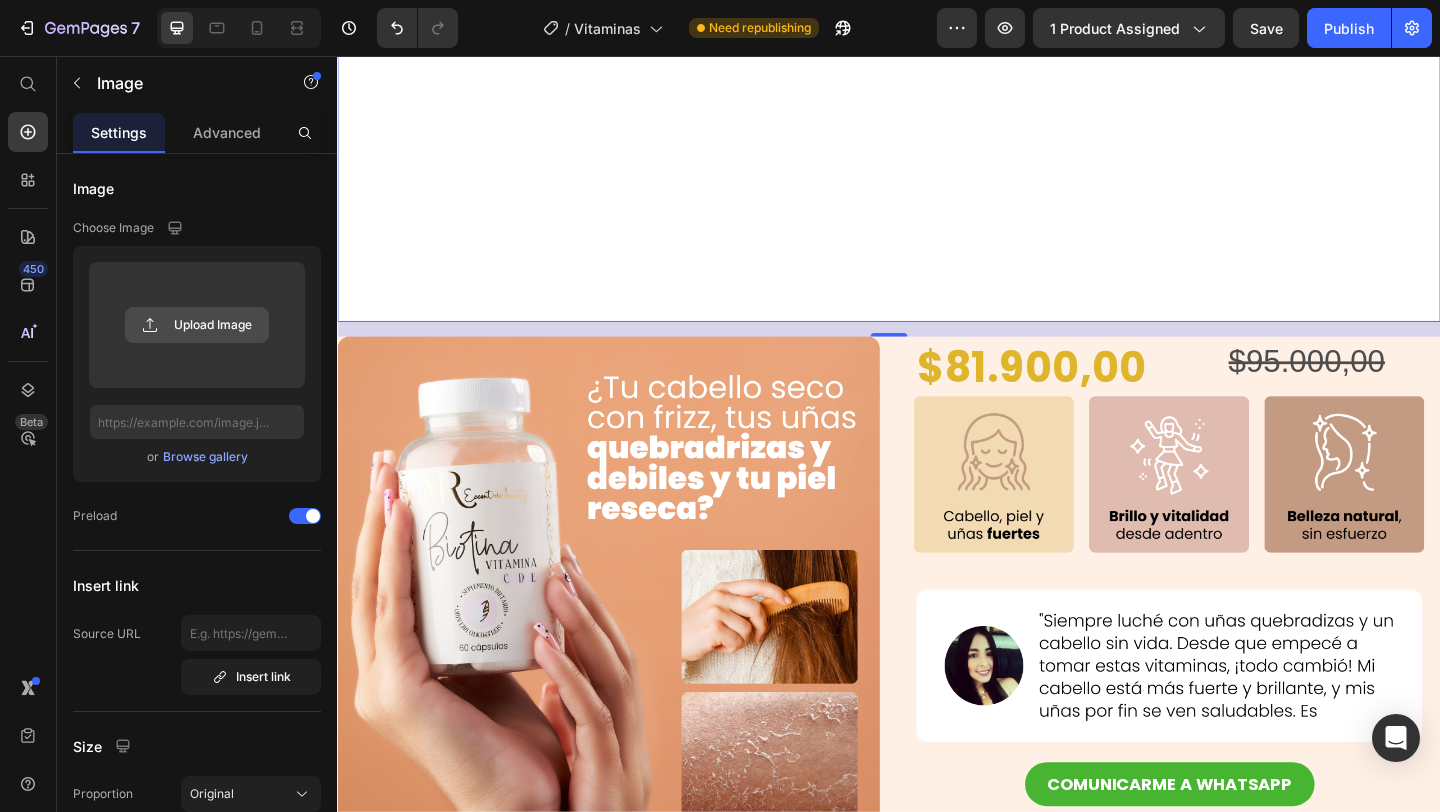 click 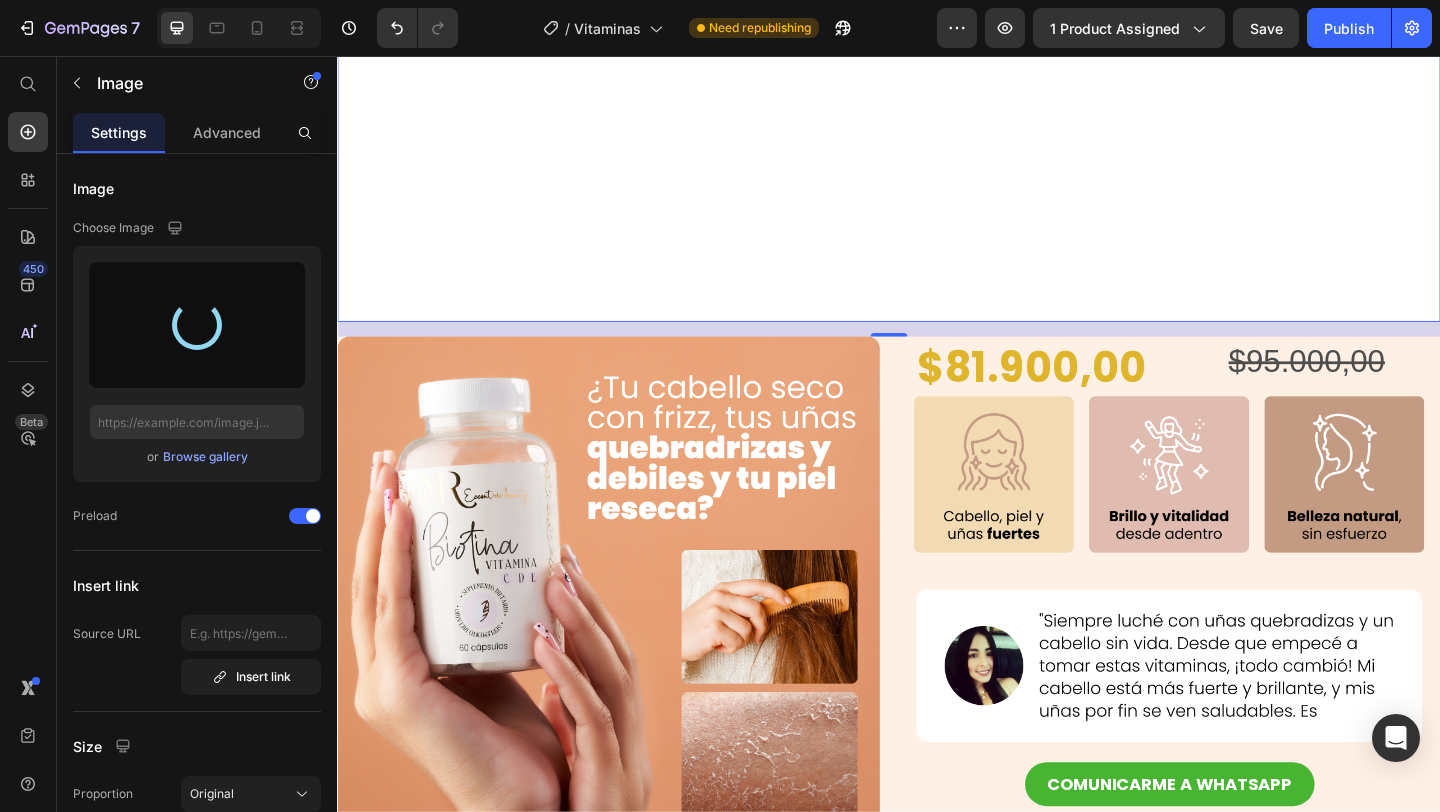 type on "https://cdn.shopify.com/s/files/1/0609/2967/1319/files/gempages_511004350596776888-f8c1e0c9-0784-4971-8ff7-4c9c9818819d.jpg" 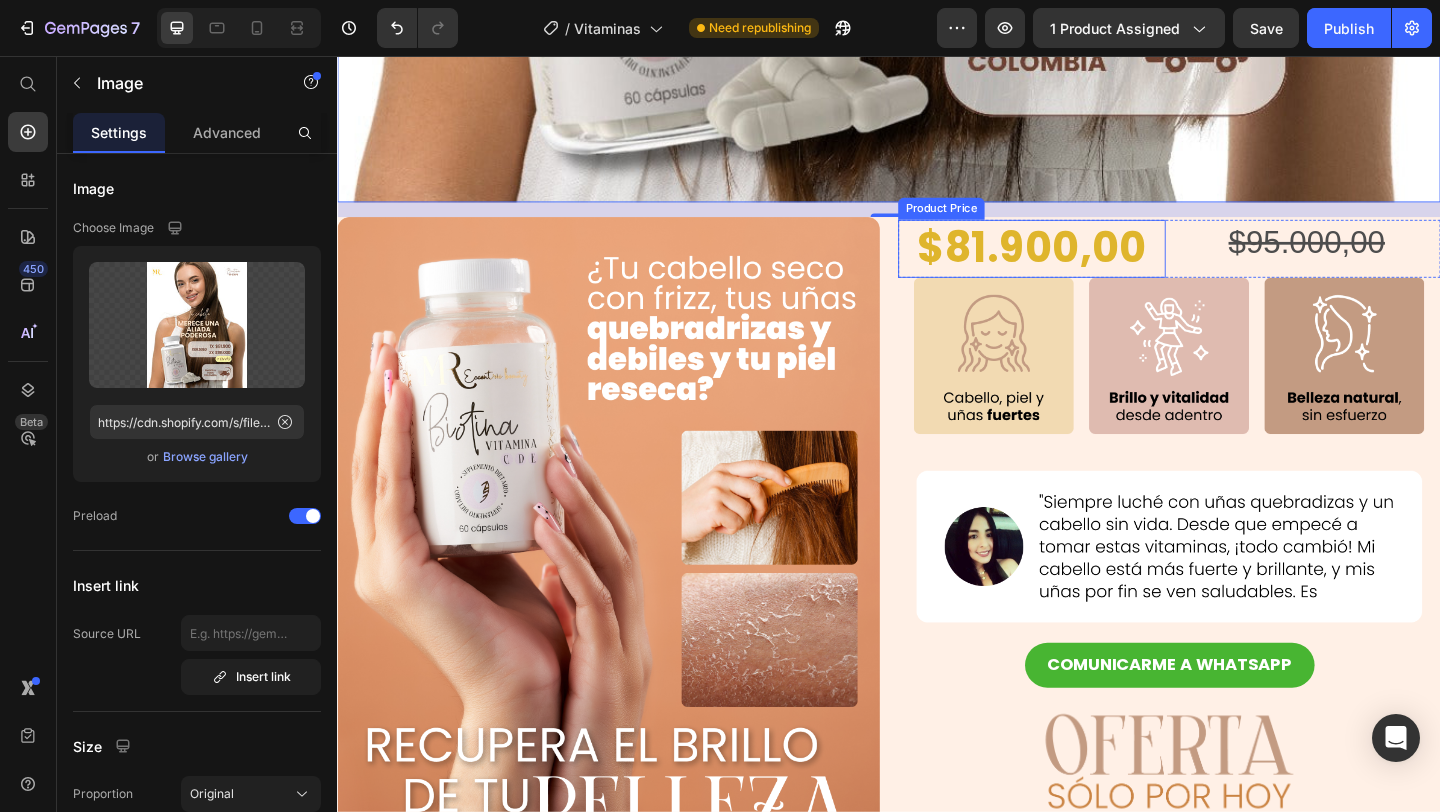 scroll, scrollTop: 1345, scrollLeft: 0, axis: vertical 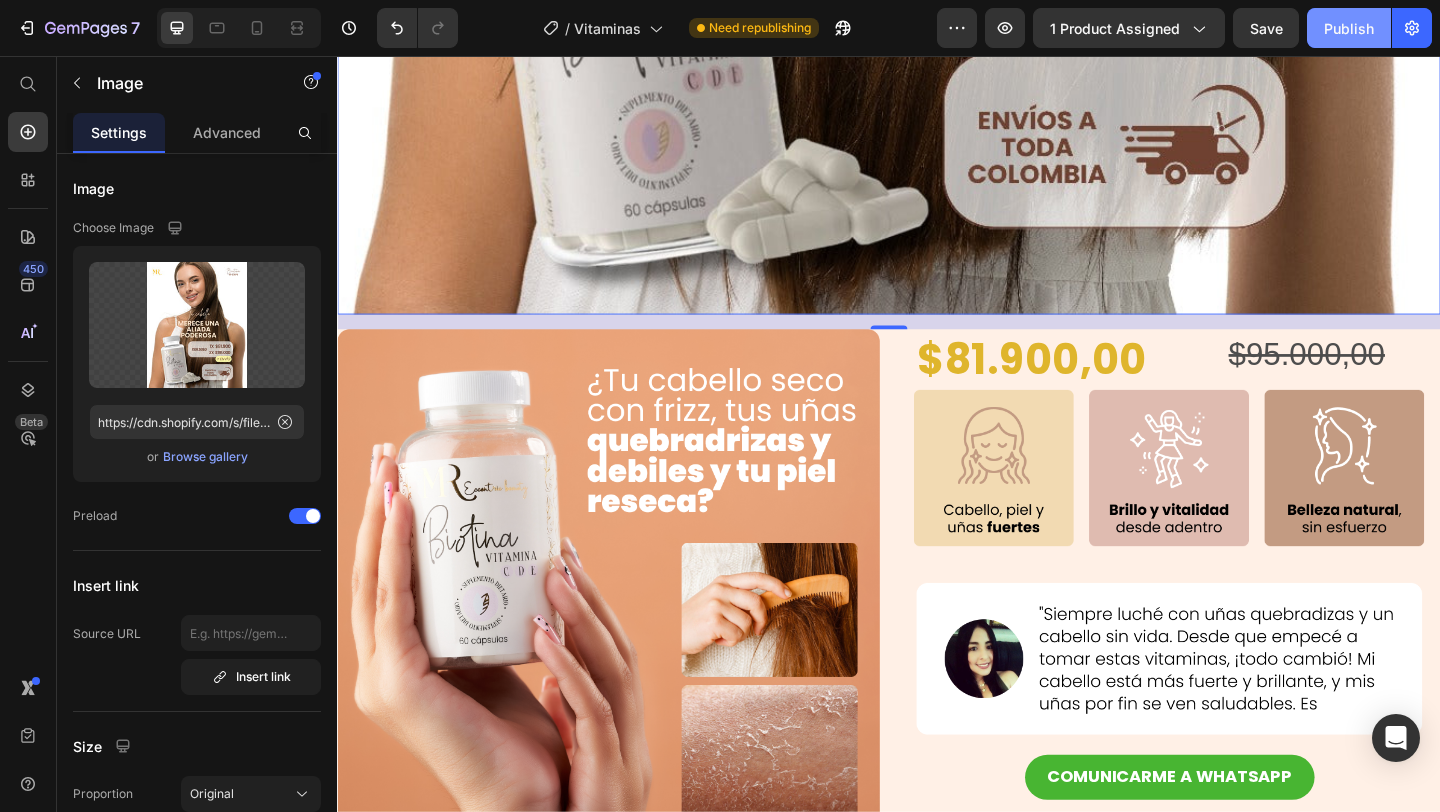 click on "Publish" at bounding box center (1349, 28) 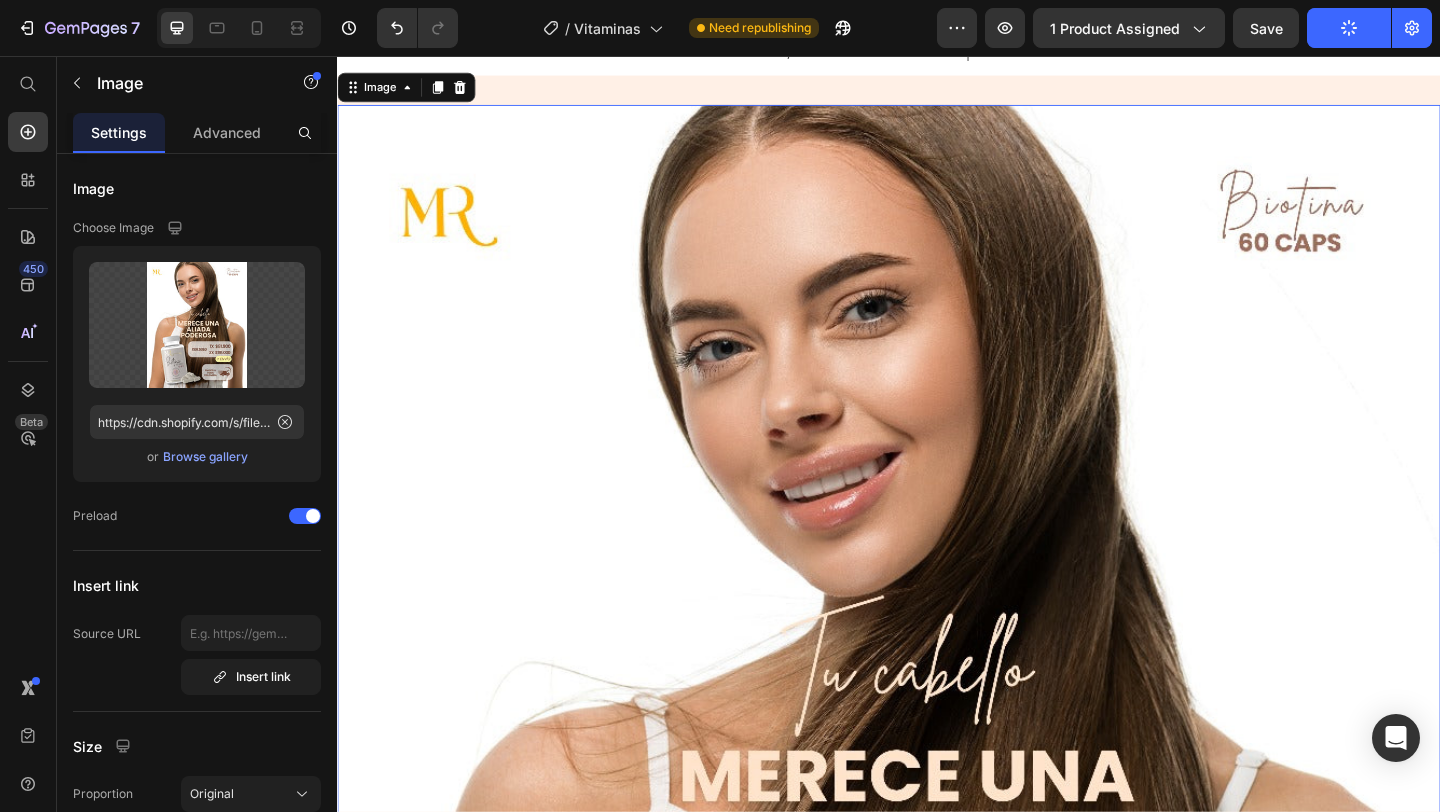 scroll, scrollTop: 0, scrollLeft: 0, axis: both 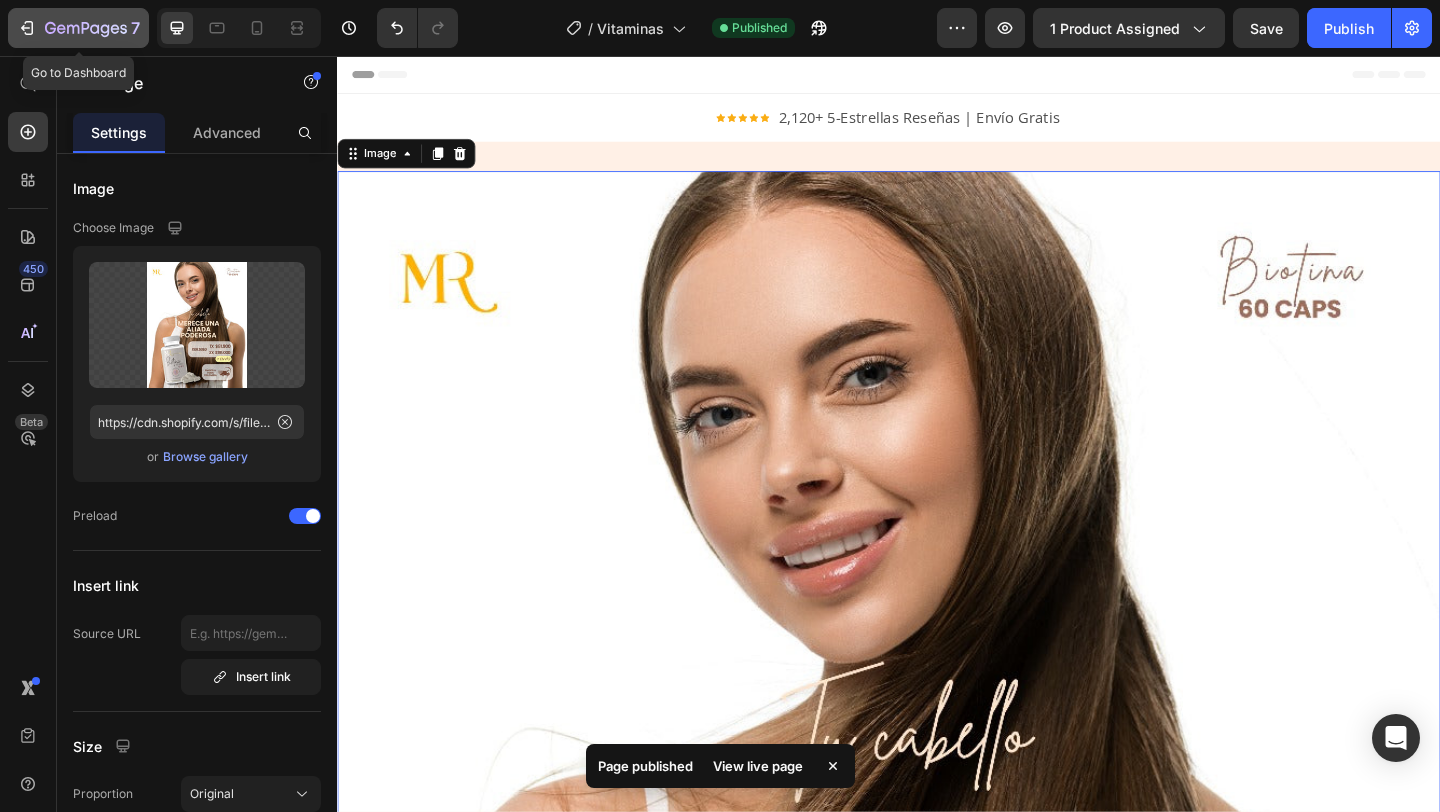 click 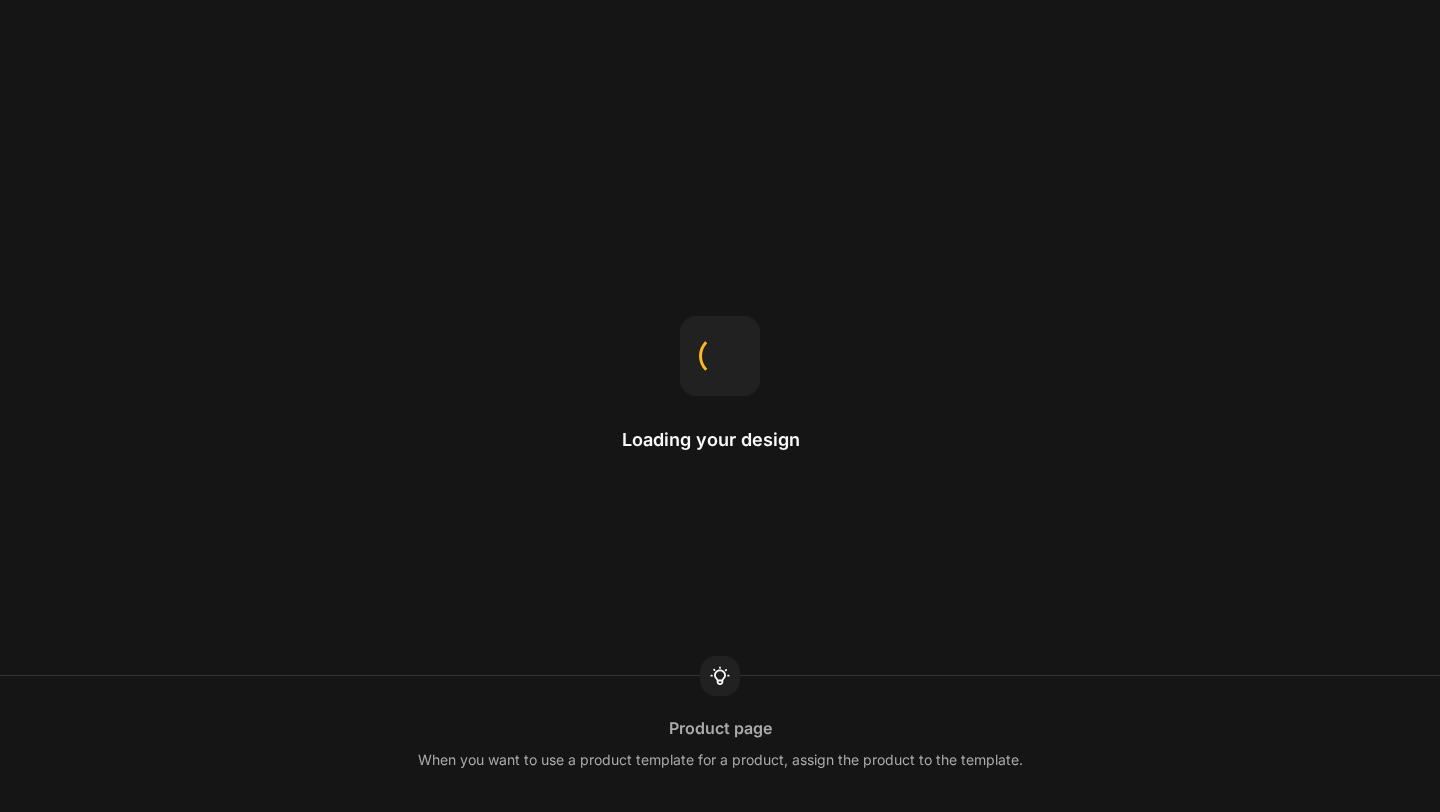 scroll, scrollTop: 0, scrollLeft: 0, axis: both 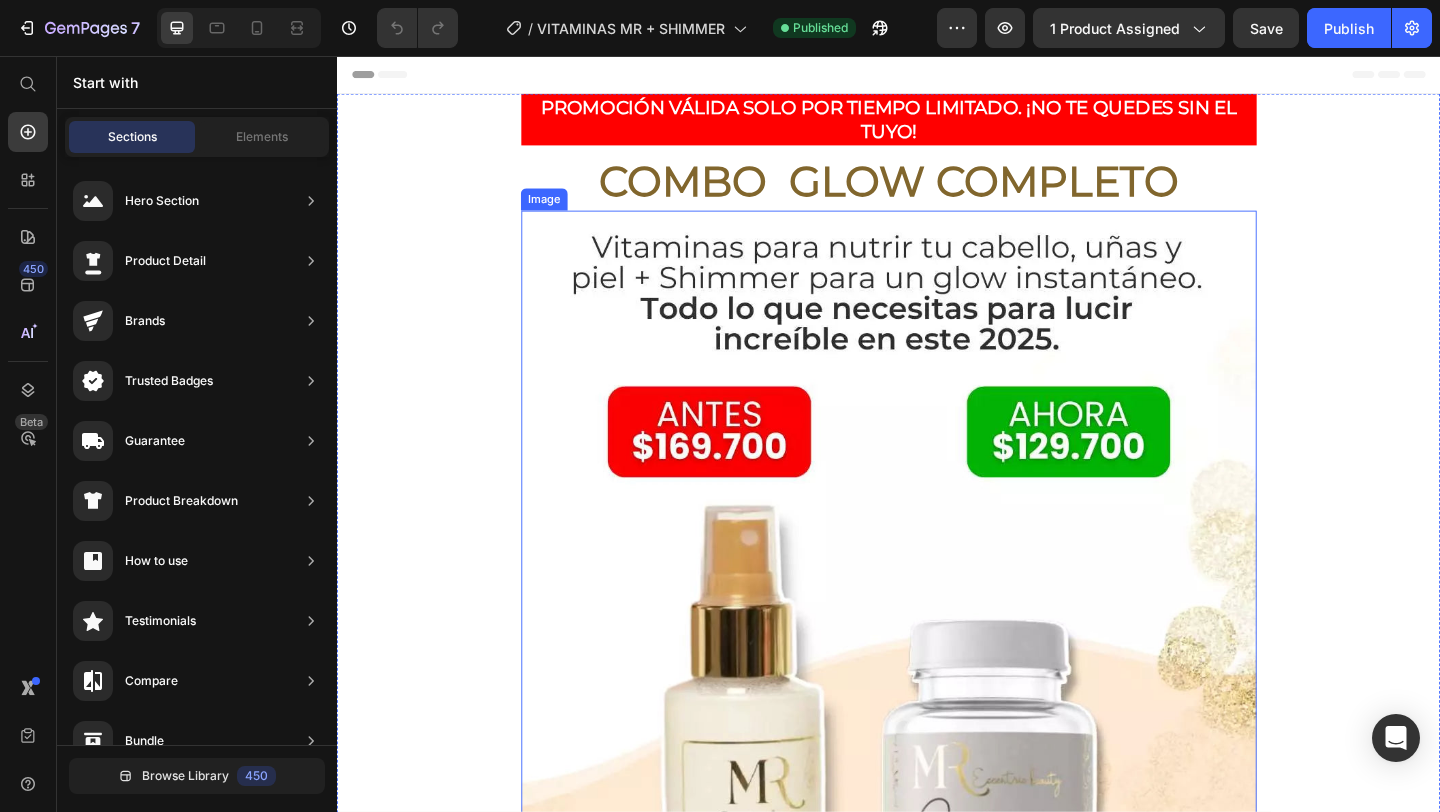 click at bounding box center [937, 705] 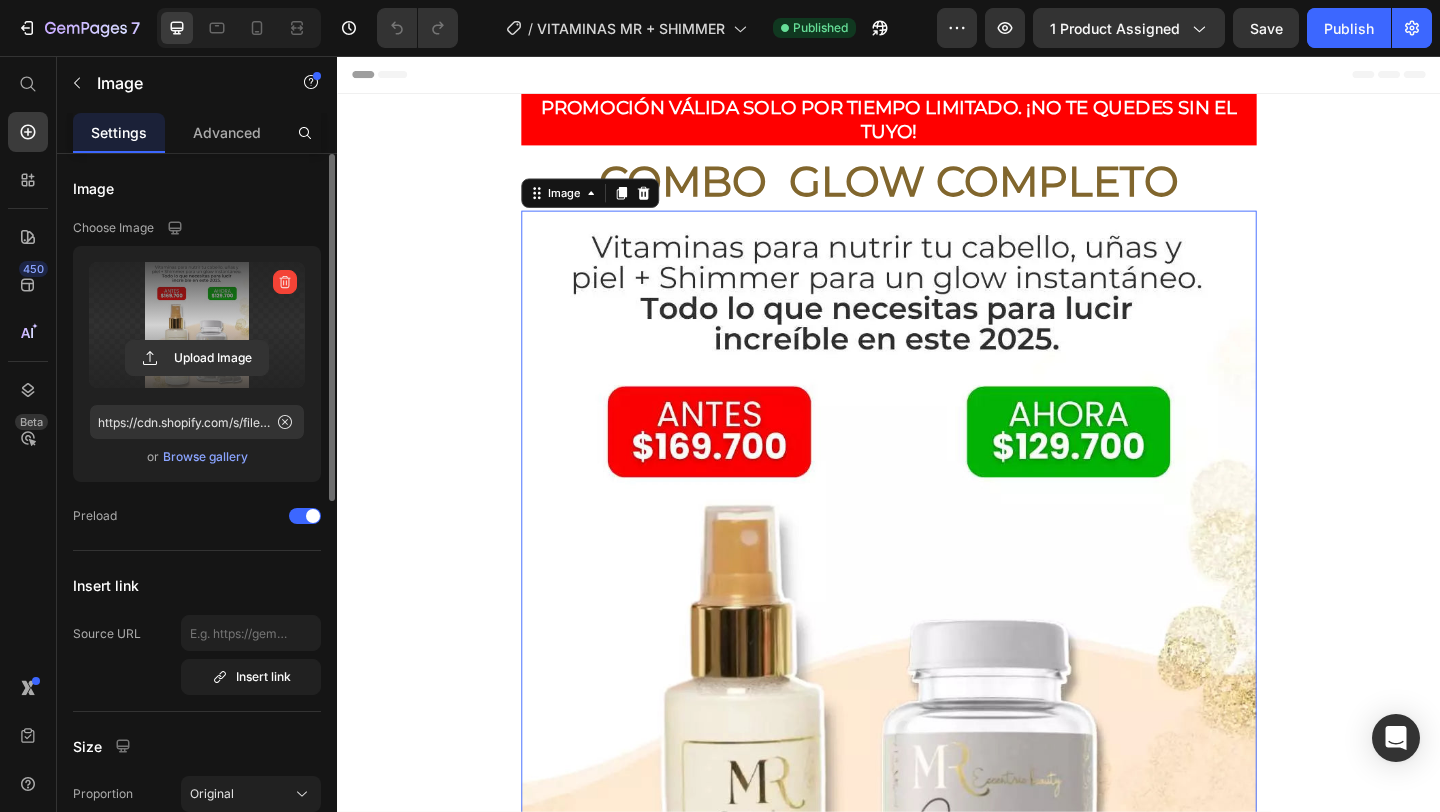 click at bounding box center [285, 282] 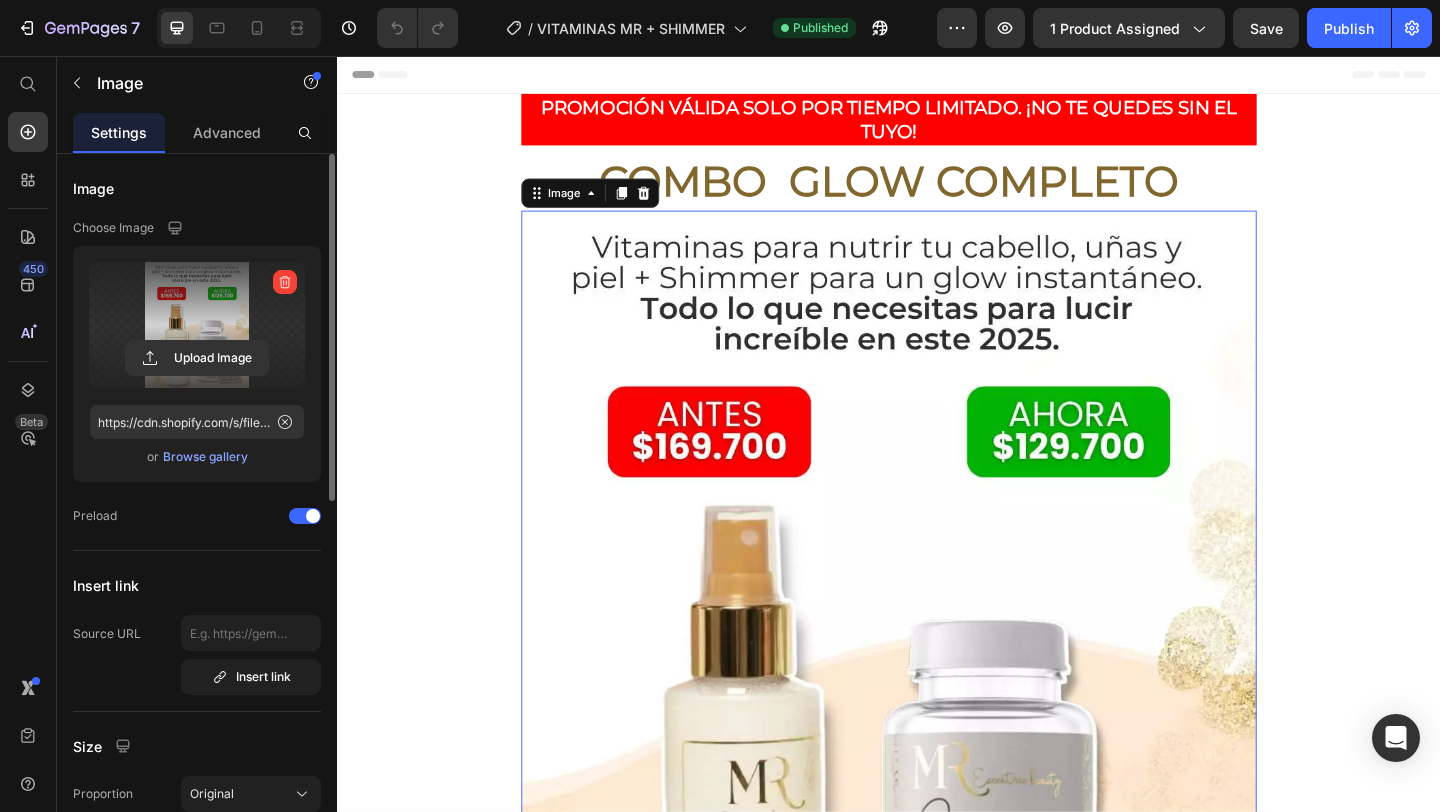 click 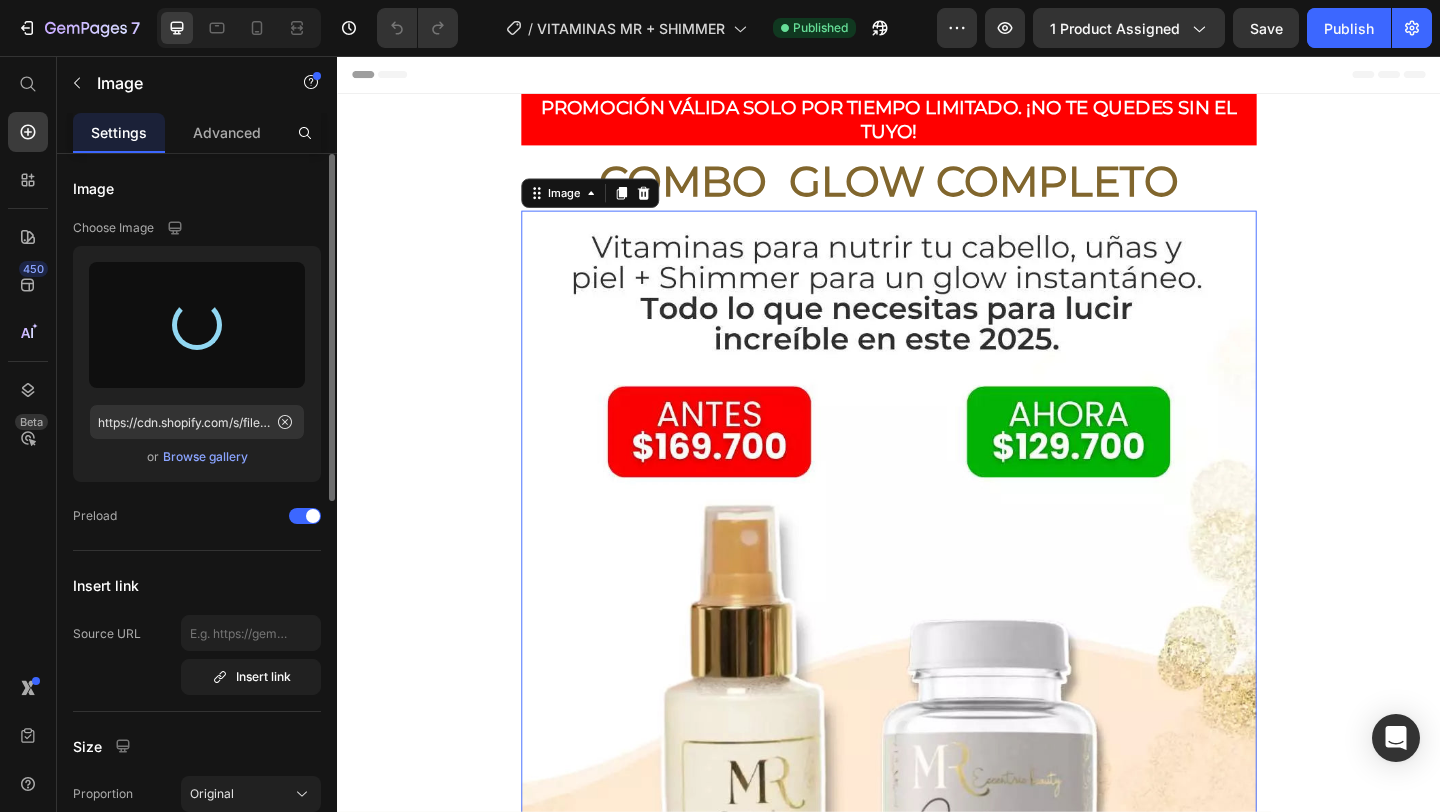 type on "https://cdn.shopify.com/s/files/1/0609/2967/1319/files/gempages_511004350596776888-0899d234-3174-433d-accb-08b814cfd43f.jpg" 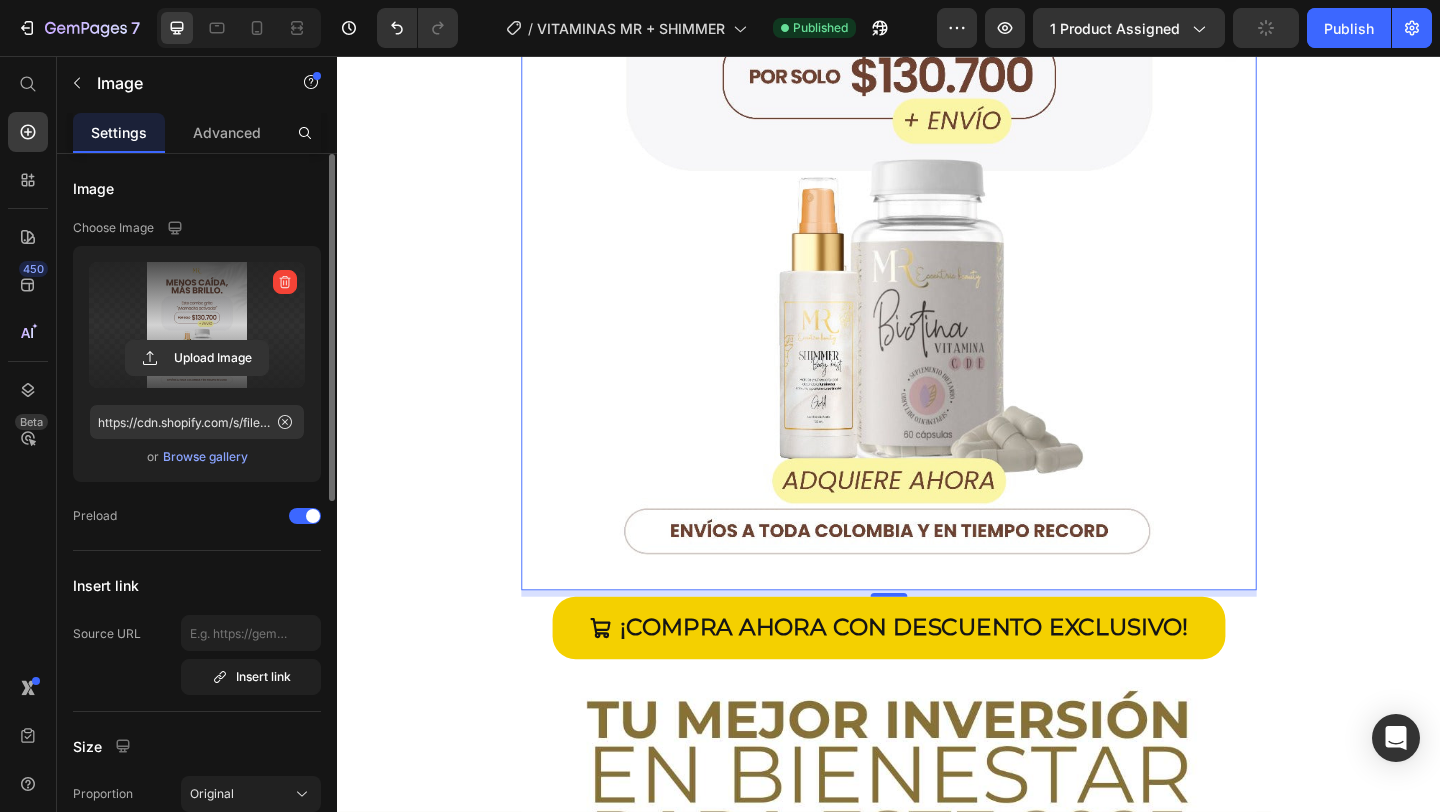 scroll, scrollTop: 0, scrollLeft: 0, axis: both 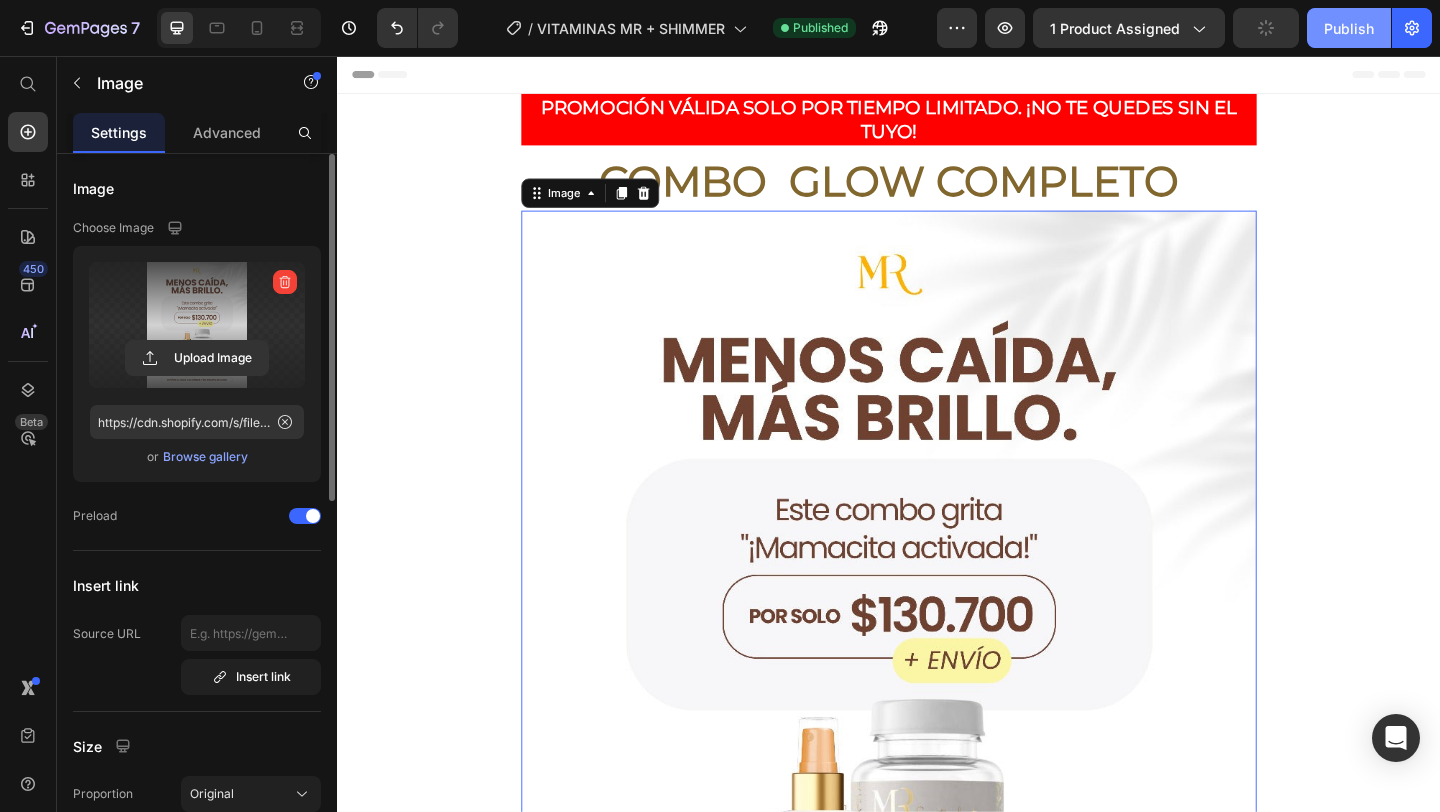 click on "Publish" at bounding box center (1349, 28) 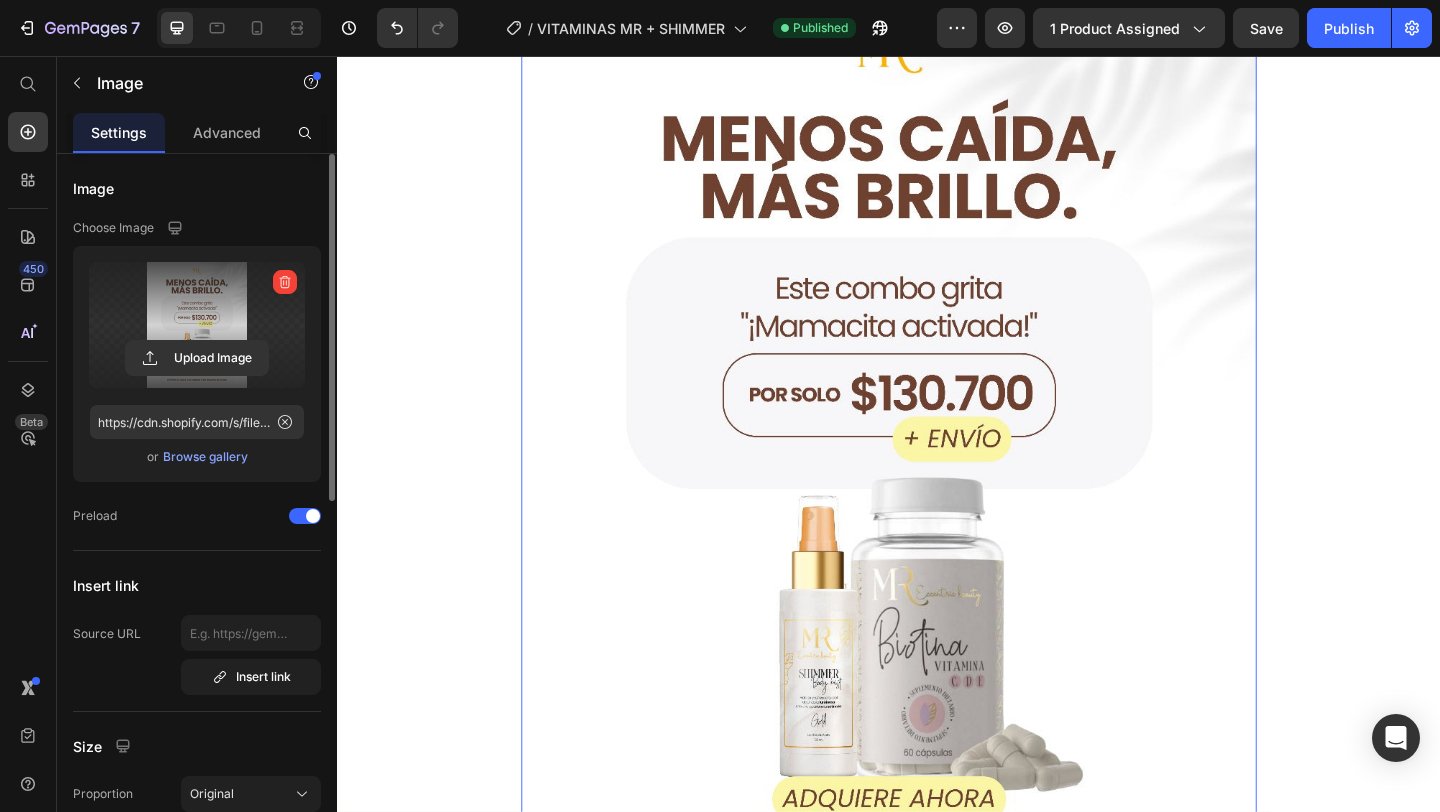 scroll, scrollTop: 0, scrollLeft: 0, axis: both 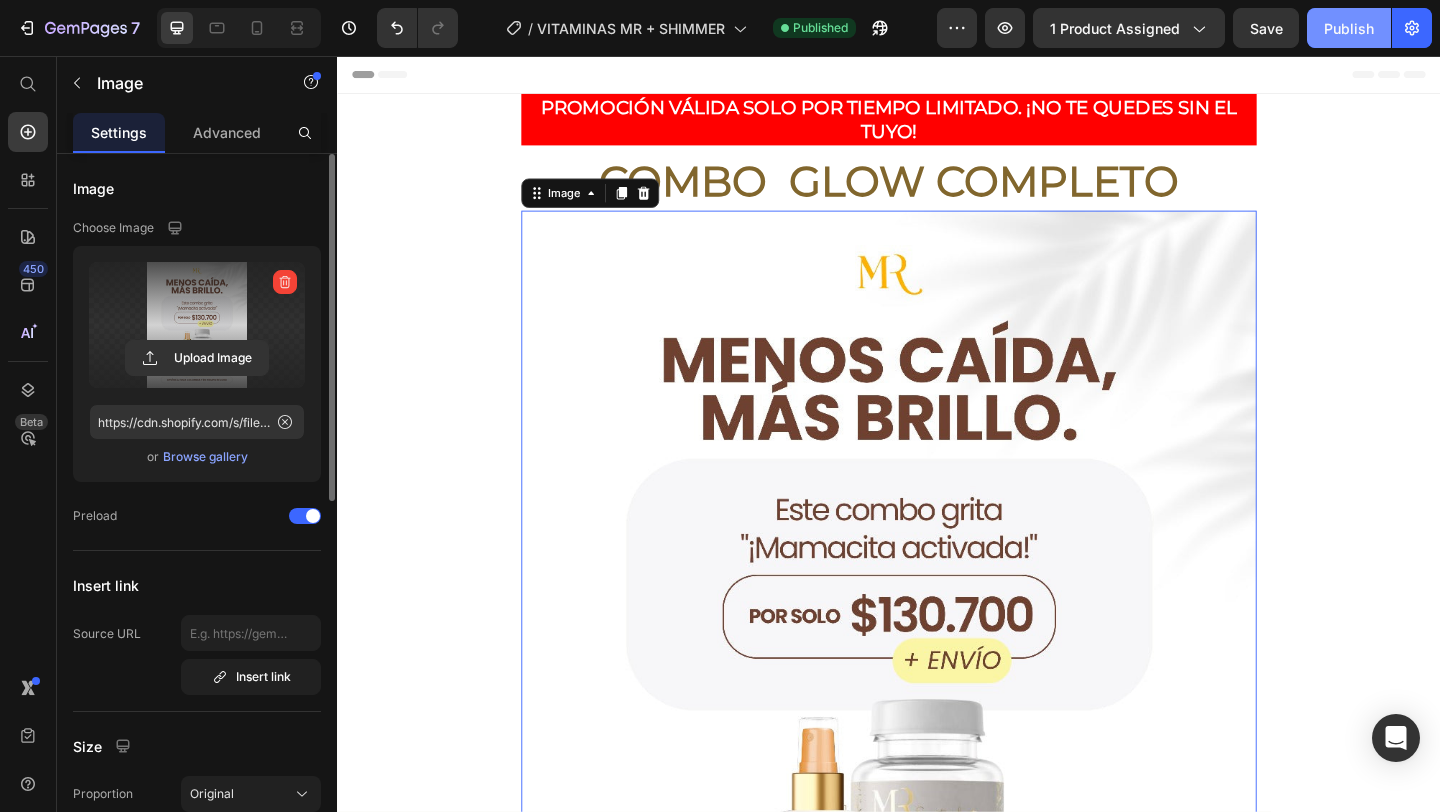 click on "Publish" at bounding box center [1349, 28] 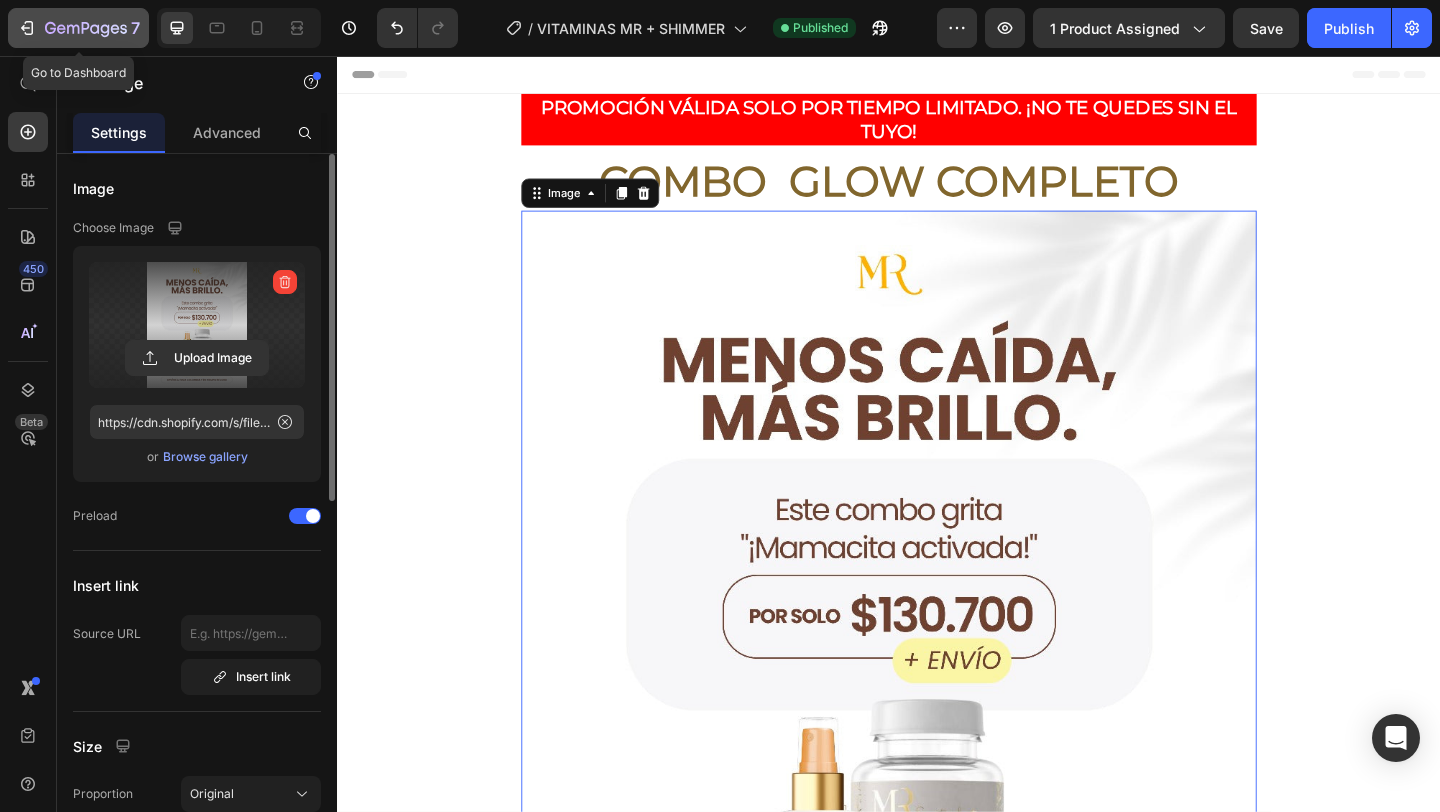 click 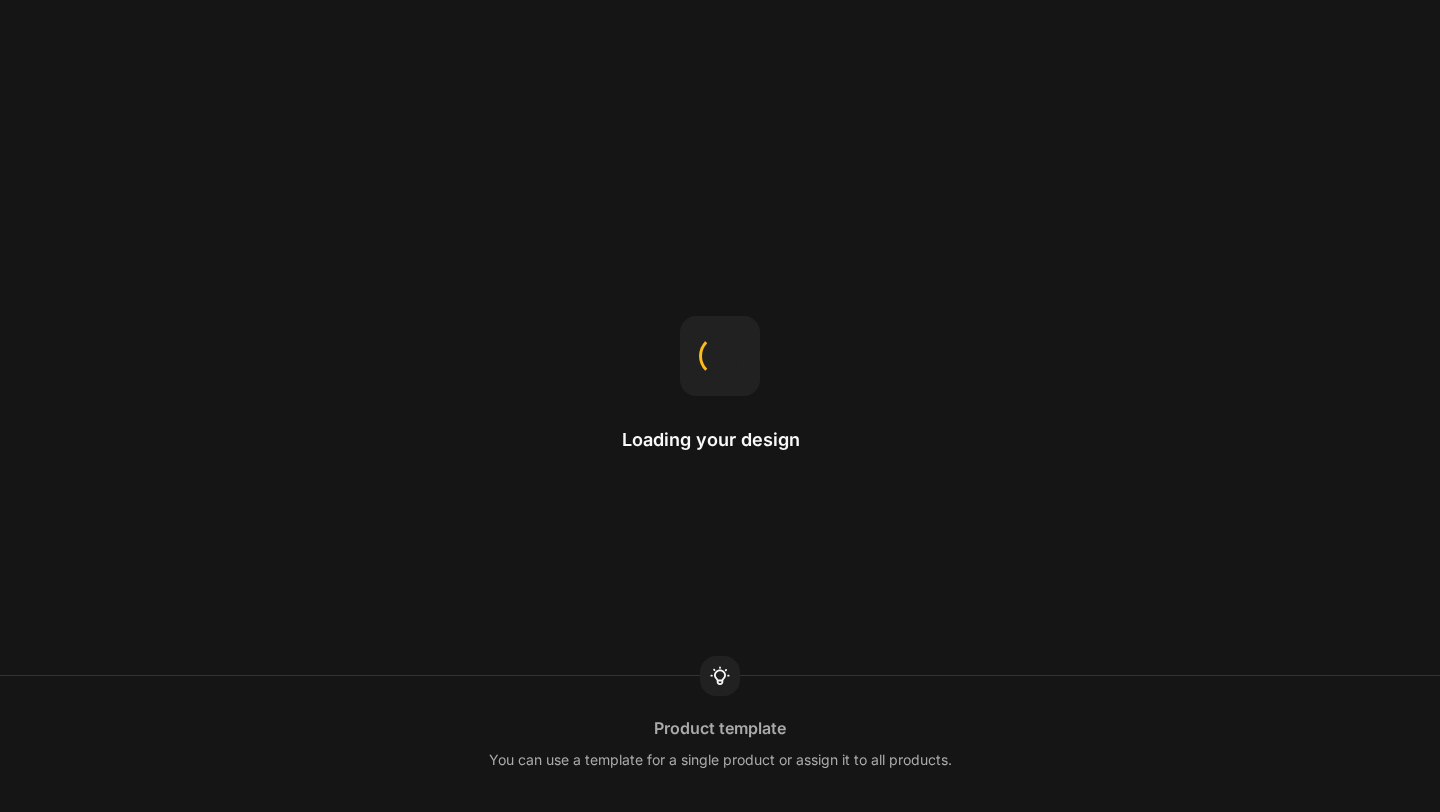 scroll, scrollTop: 0, scrollLeft: 0, axis: both 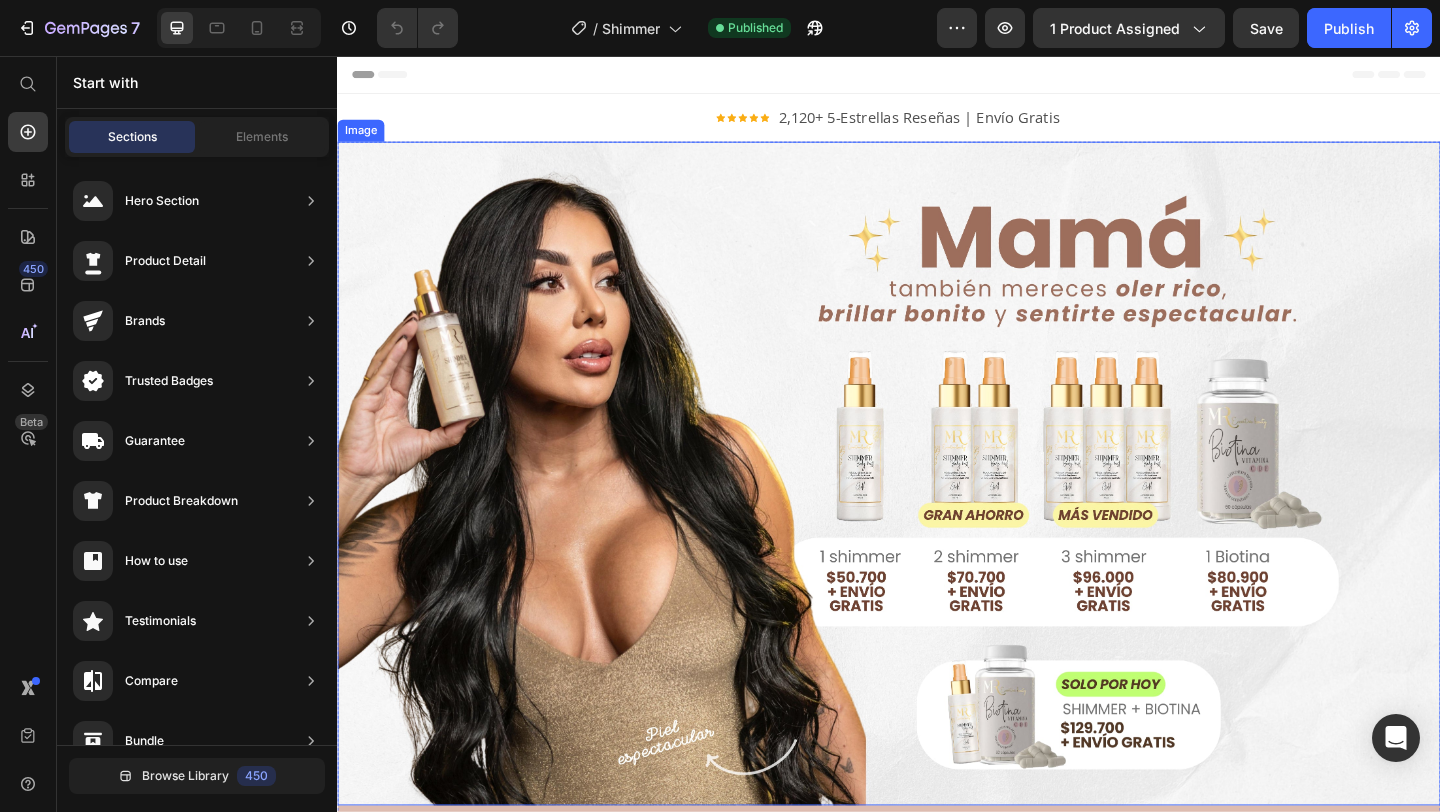 click at bounding box center (937, 510) 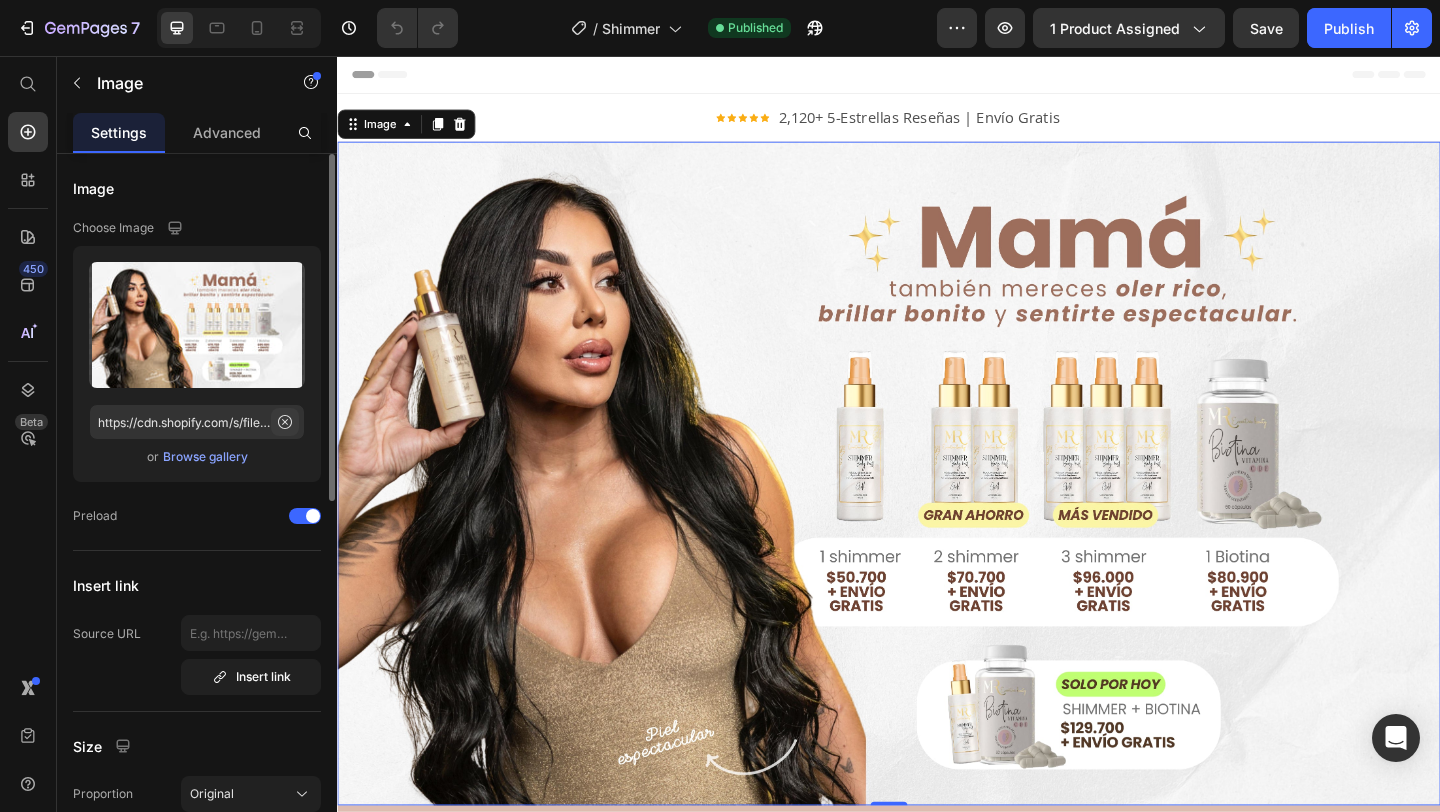 click 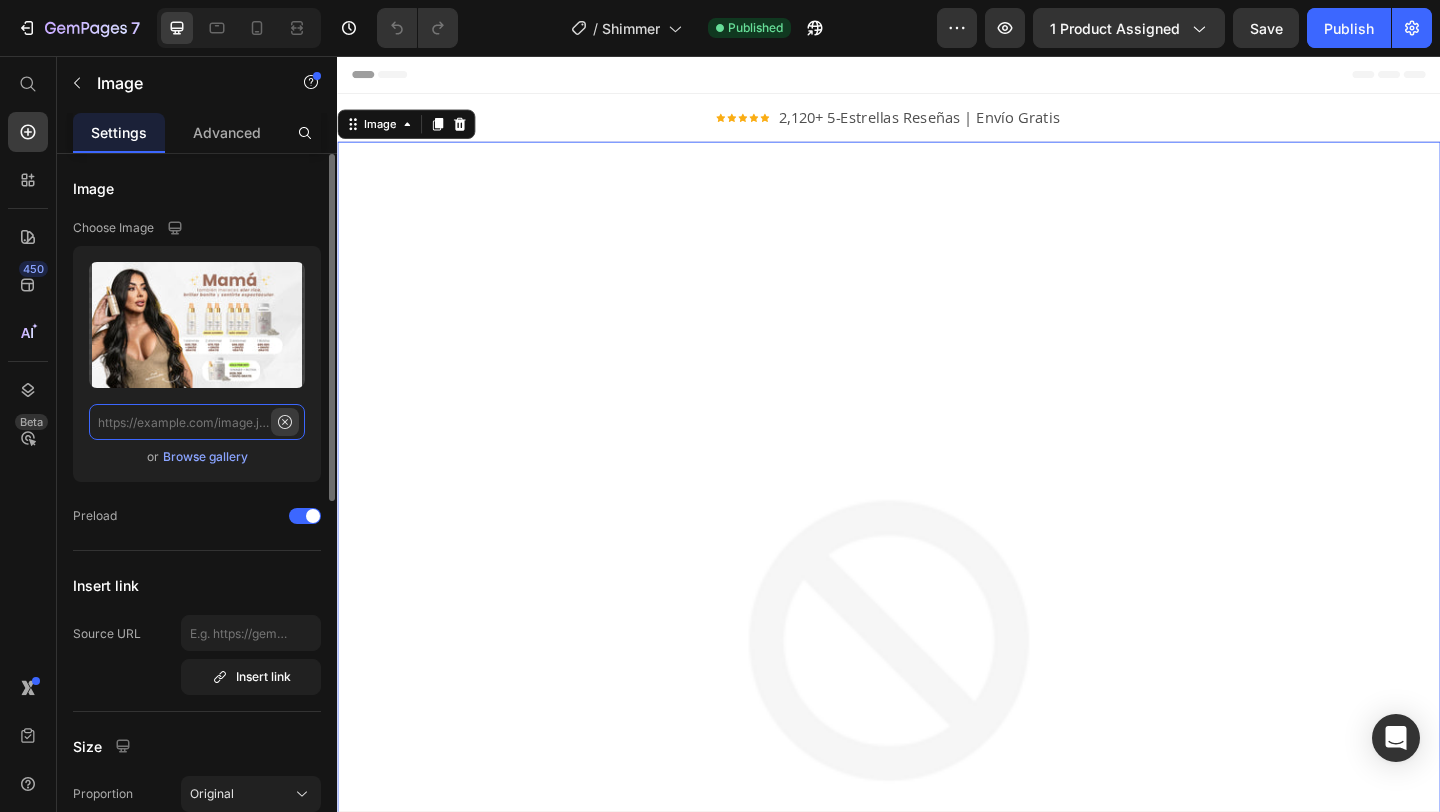 scroll, scrollTop: 0, scrollLeft: 0, axis: both 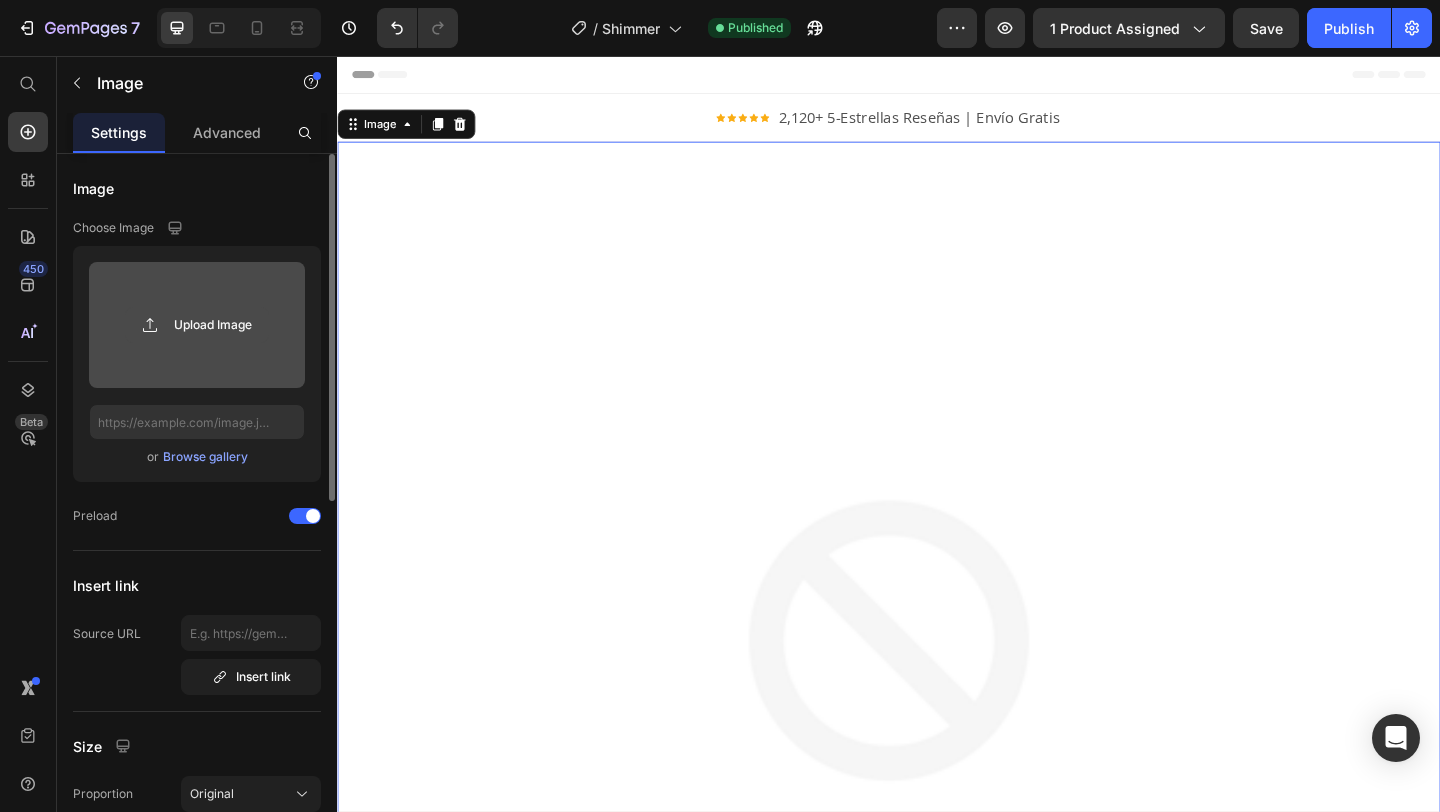 click 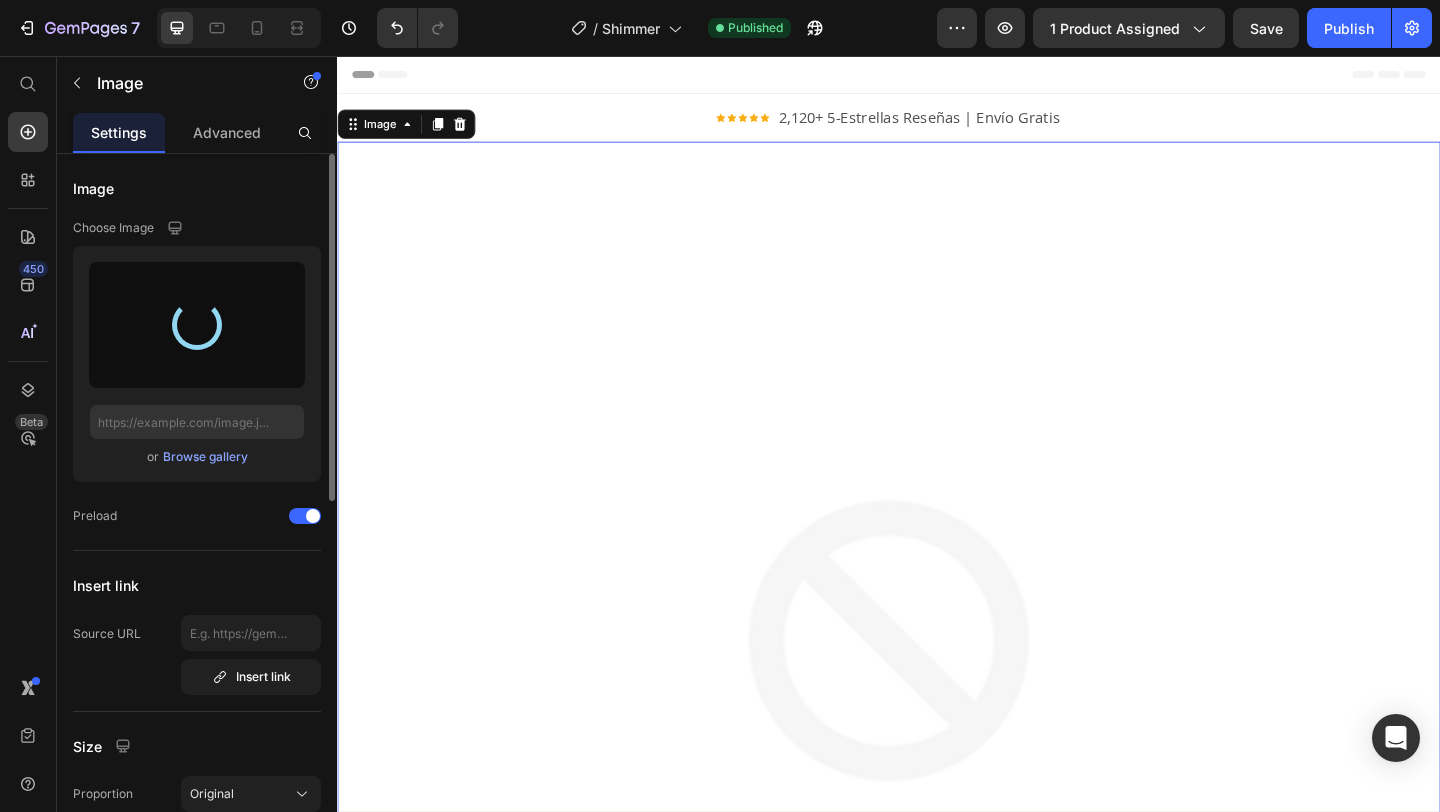 type on "https://cdn.shopify.com/s/files/1/0609/2967/1319/files/gempages_511004350596776888-6db6778b-a7f8-4986-8cbf-560f6646ca48.jpg" 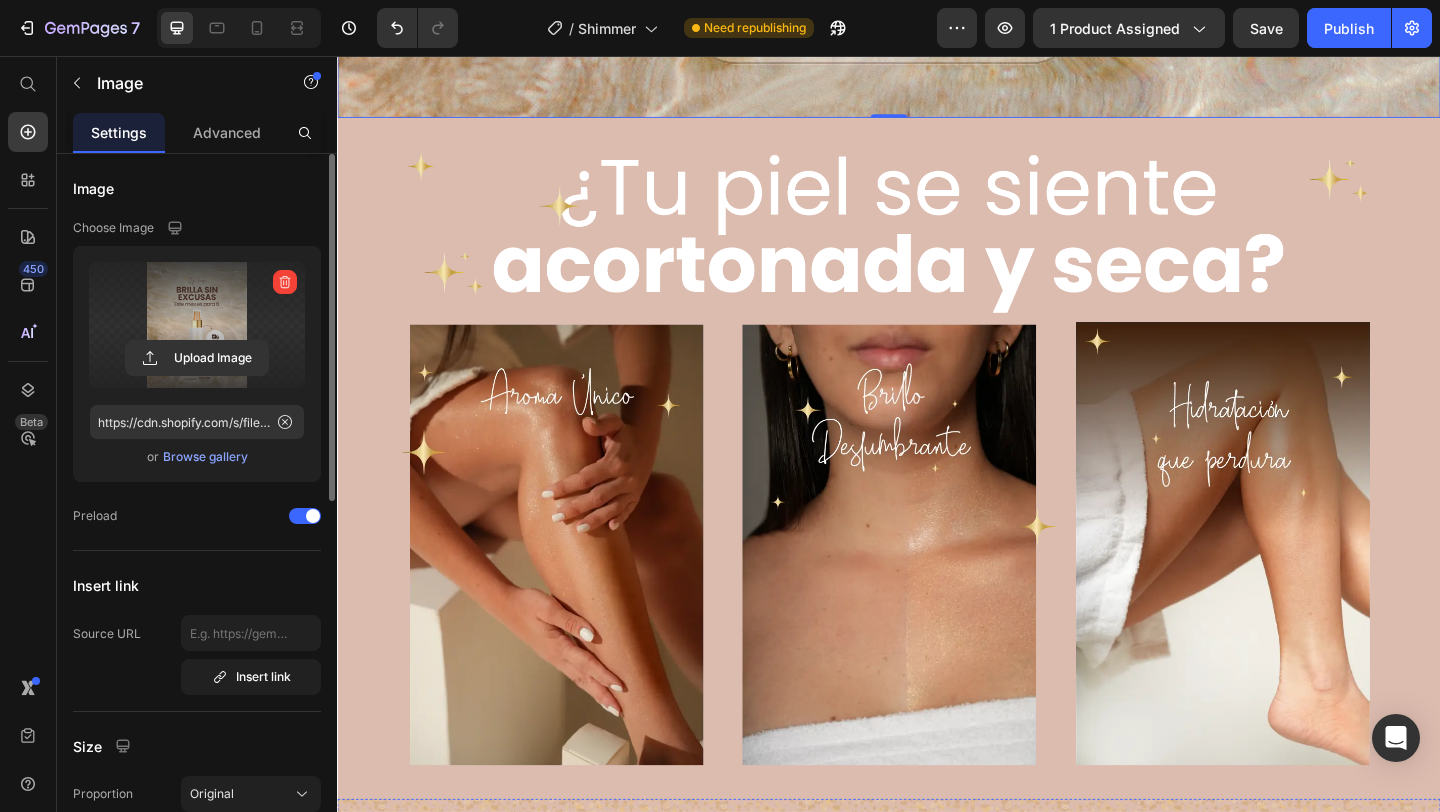 scroll, scrollTop: 456, scrollLeft: 0, axis: vertical 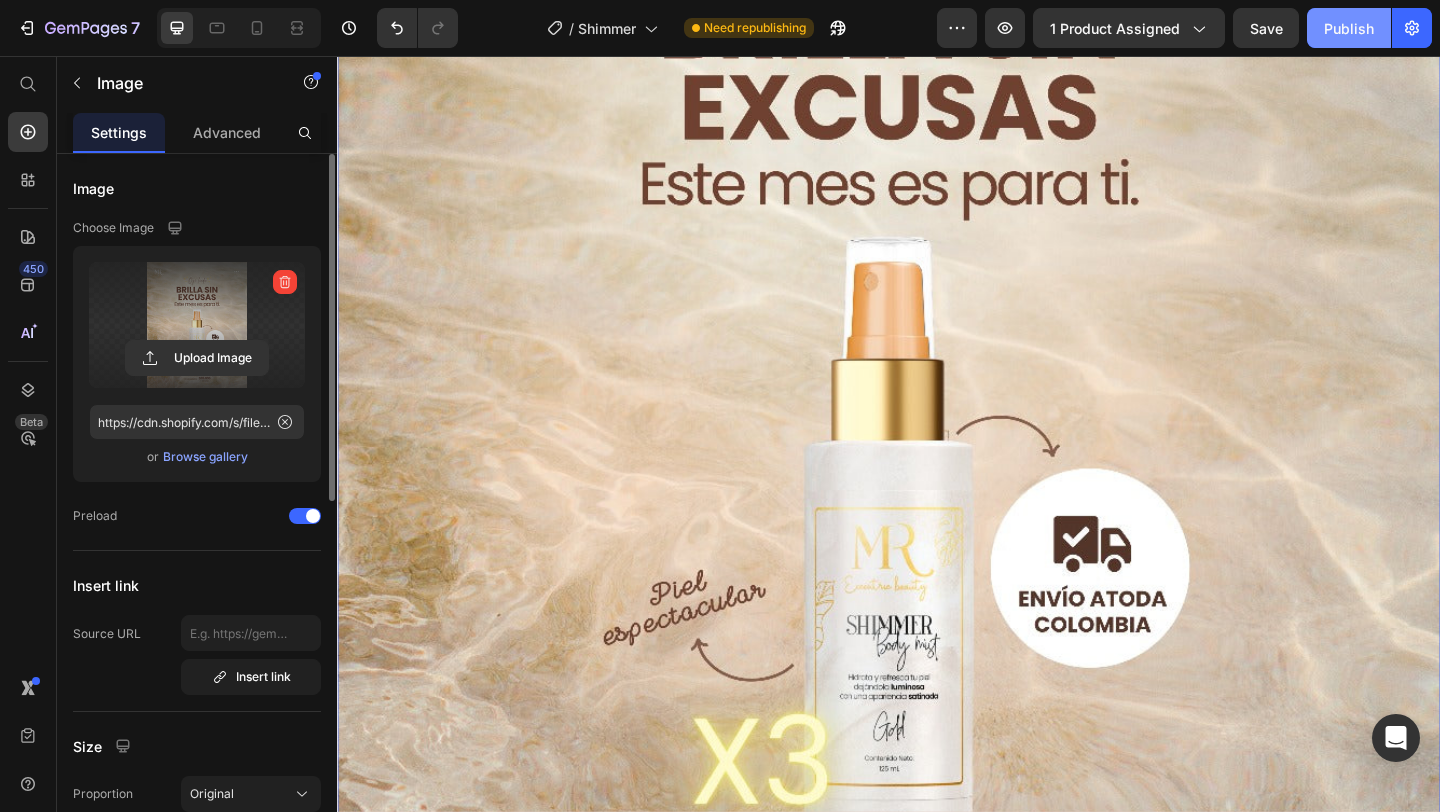 click on "Publish" at bounding box center [1349, 28] 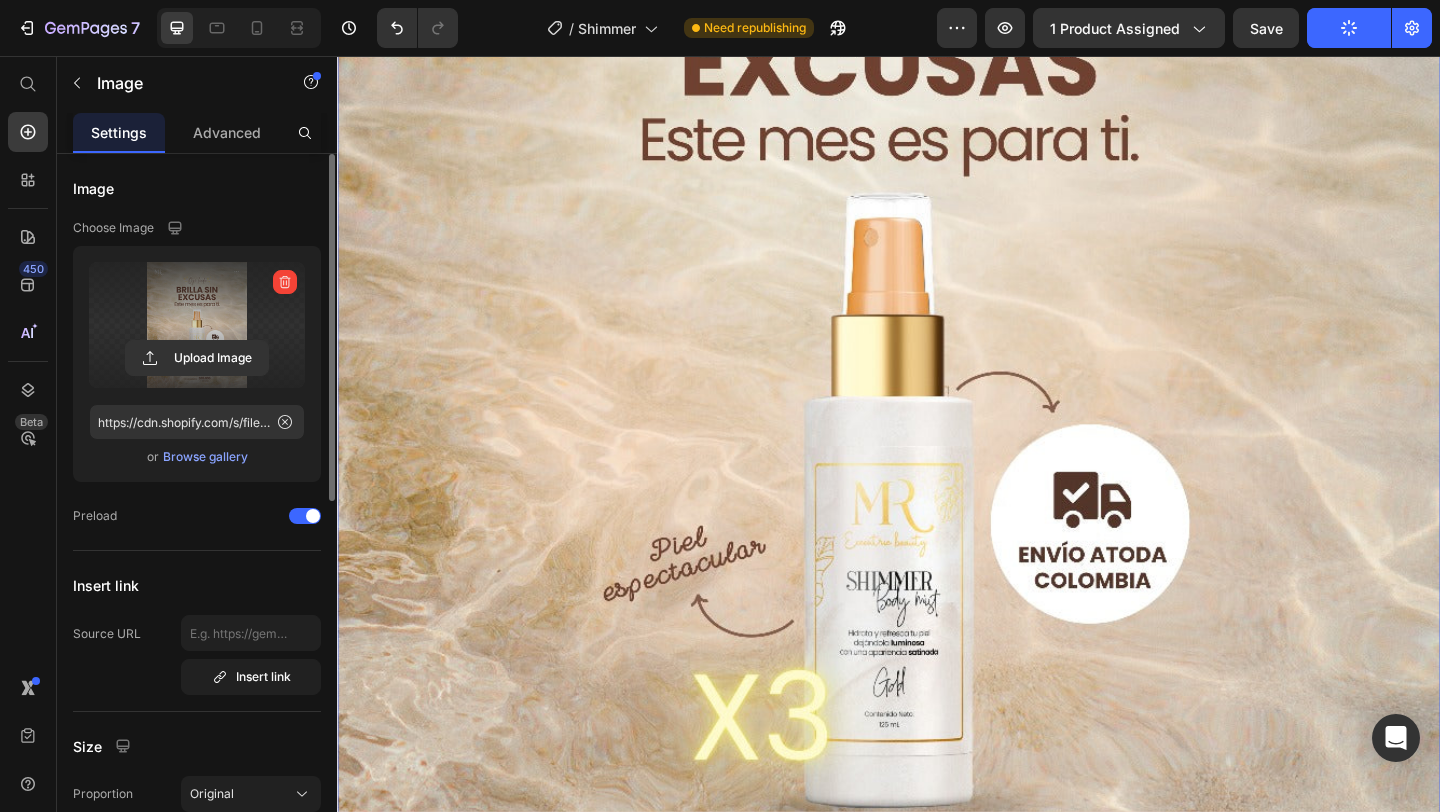 scroll, scrollTop: 0, scrollLeft: 0, axis: both 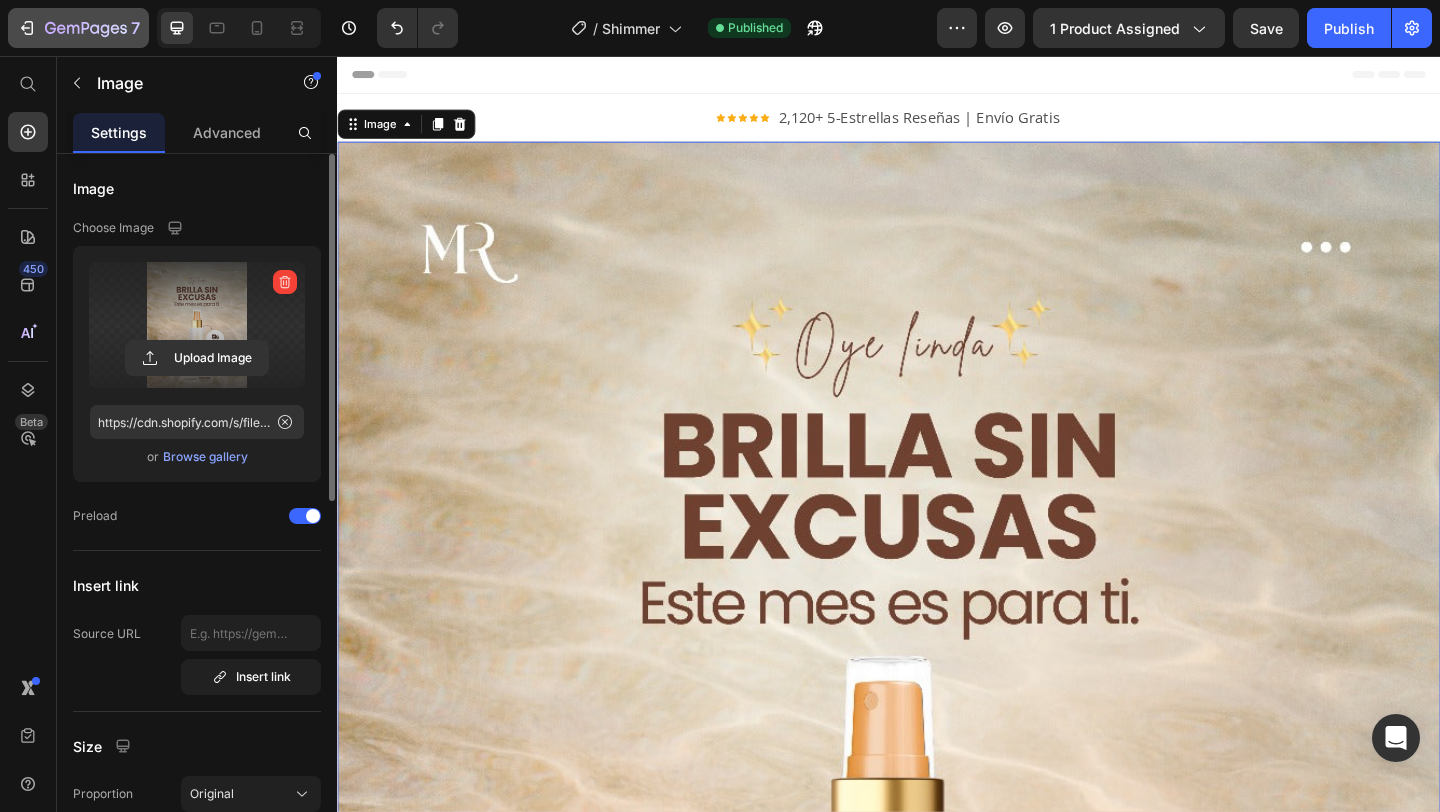 click 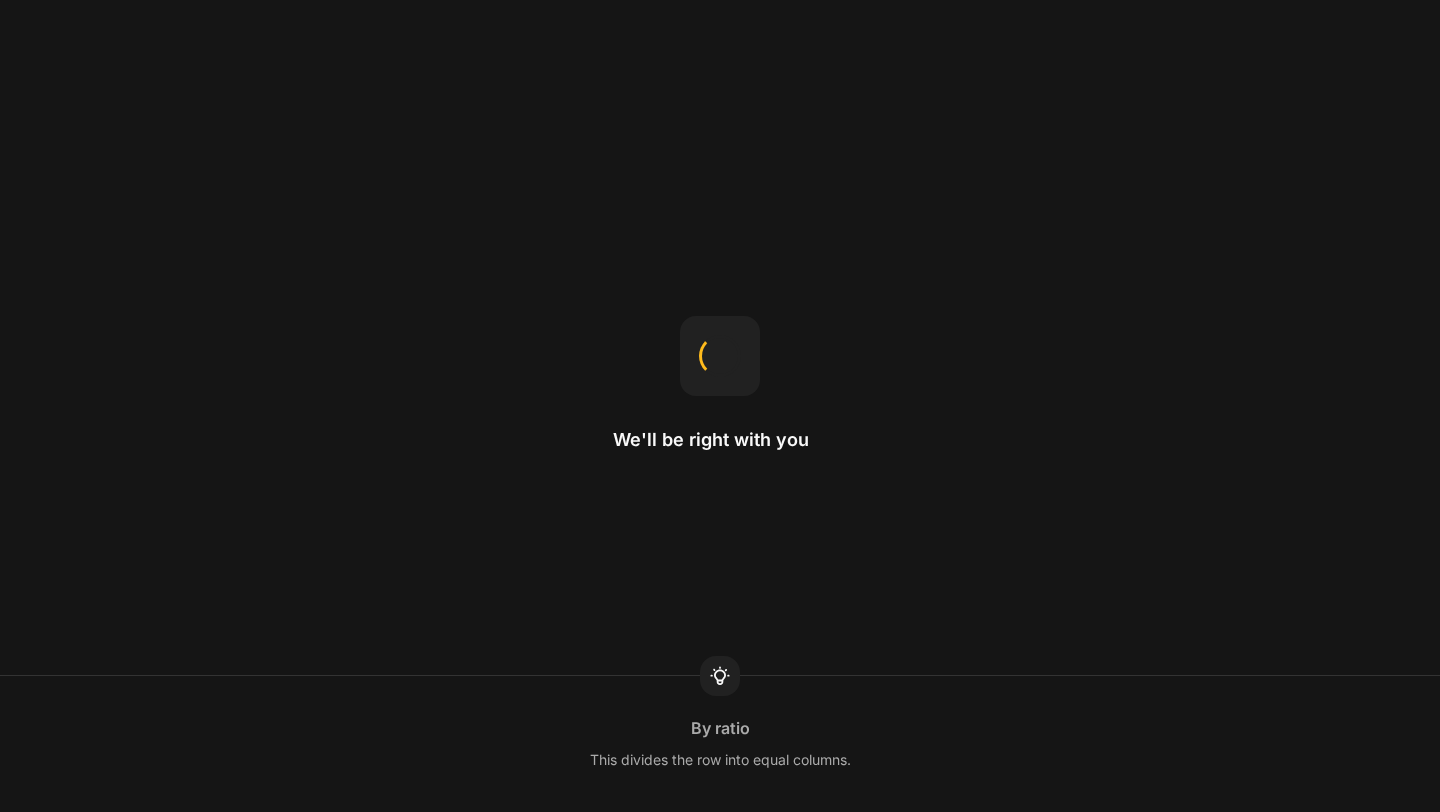 scroll, scrollTop: 0, scrollLeft: 0, axis: both 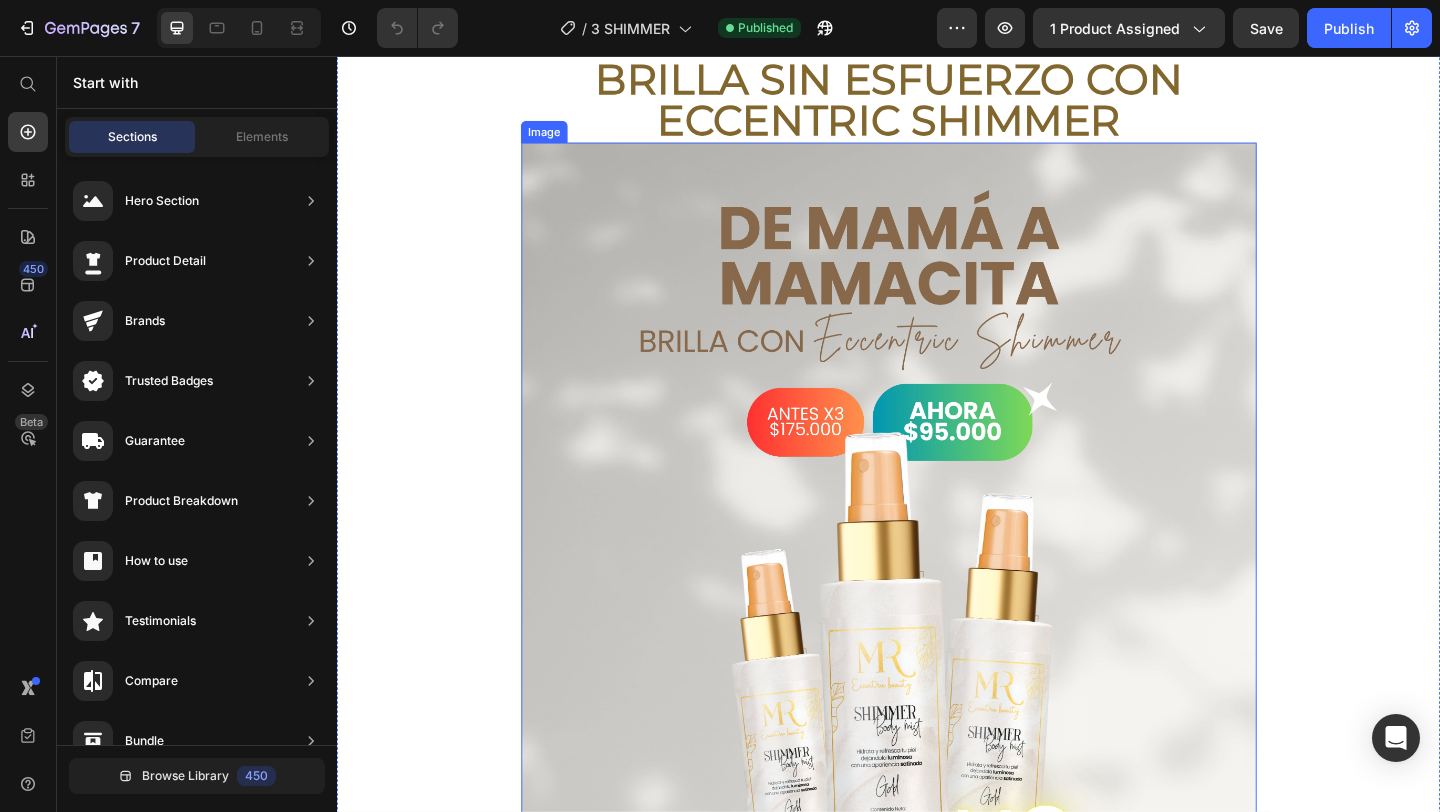 click at bounding box center (937, 631) 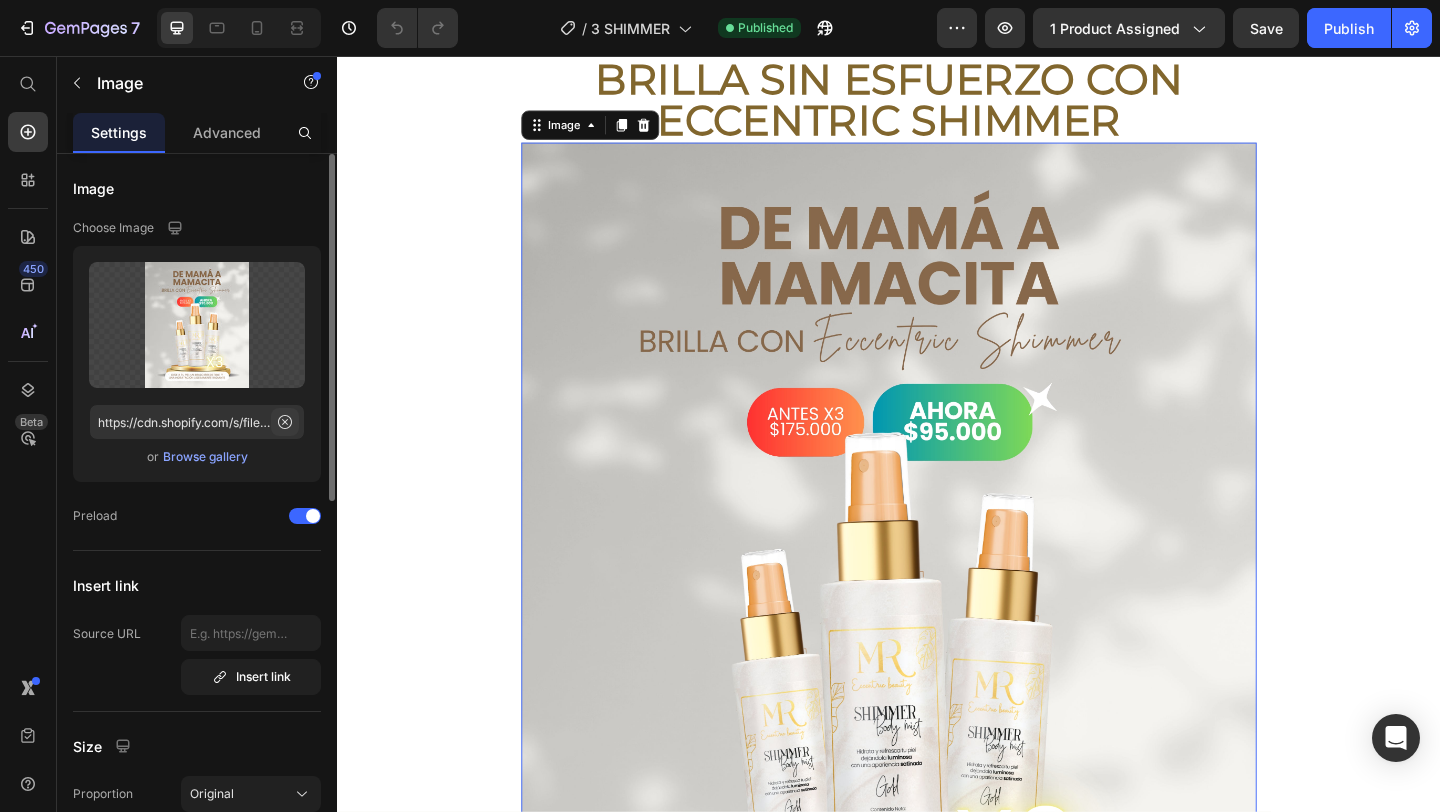 click 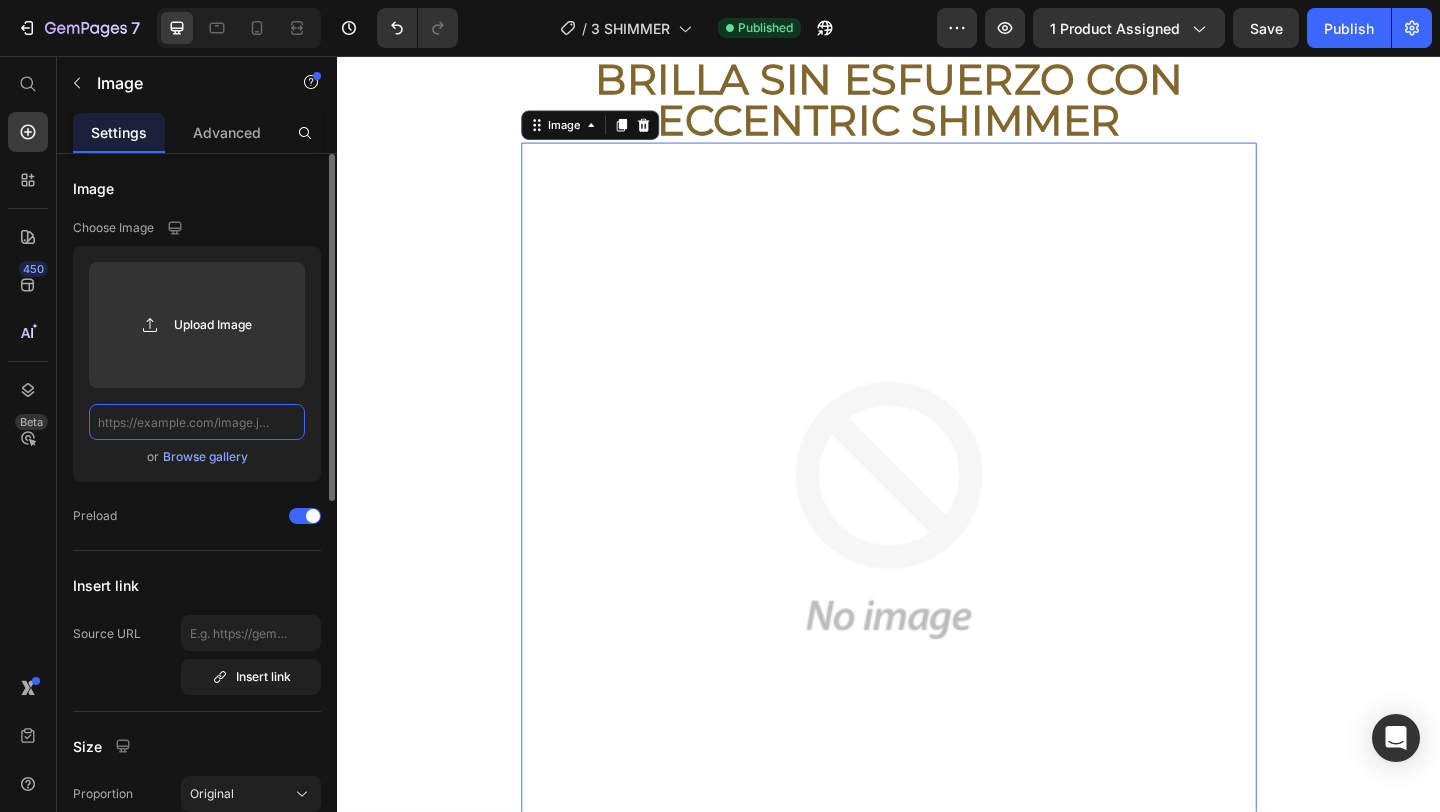 scroll, scrollTop: 0, scrollLeft: 0, axis: both 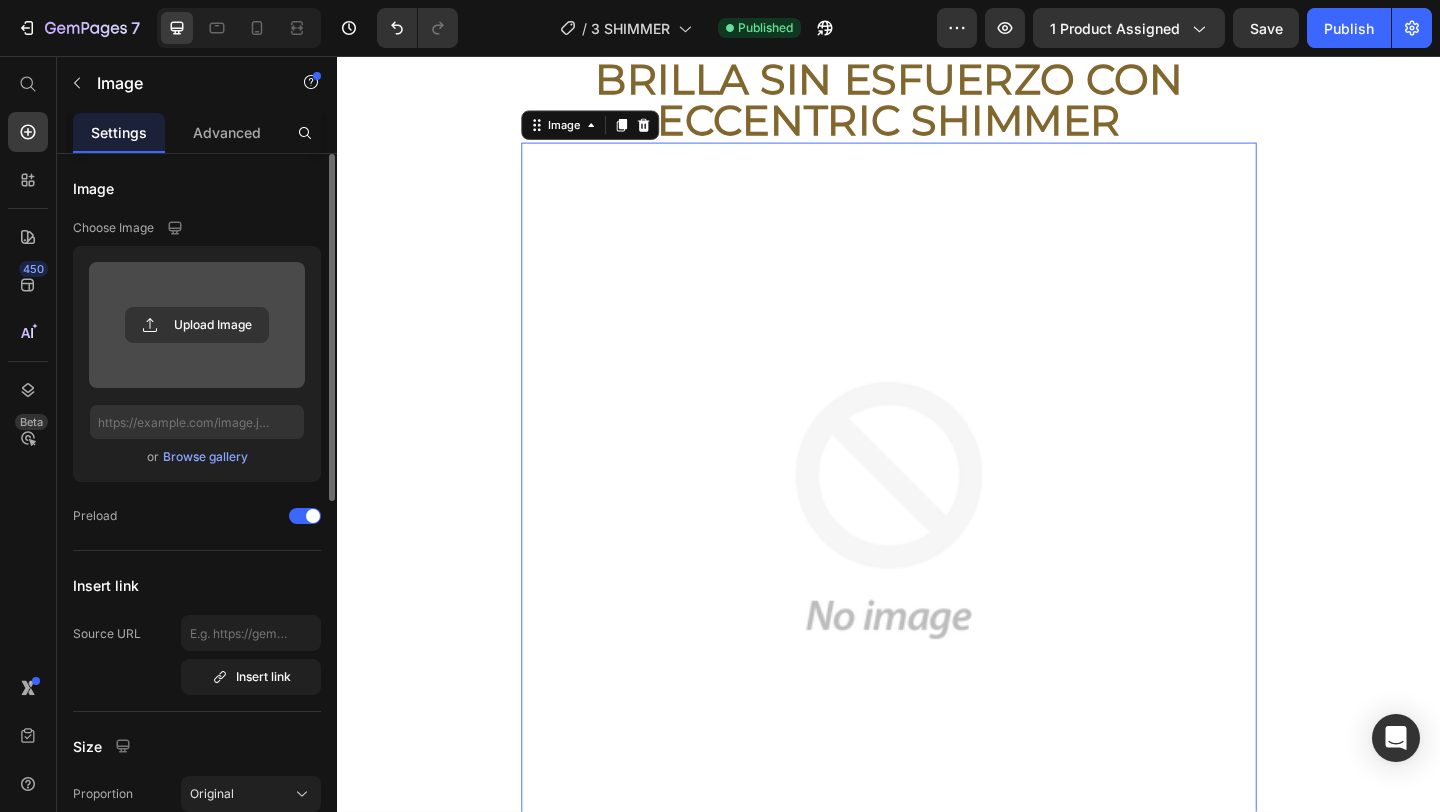 click at bounding box center [197, 325] 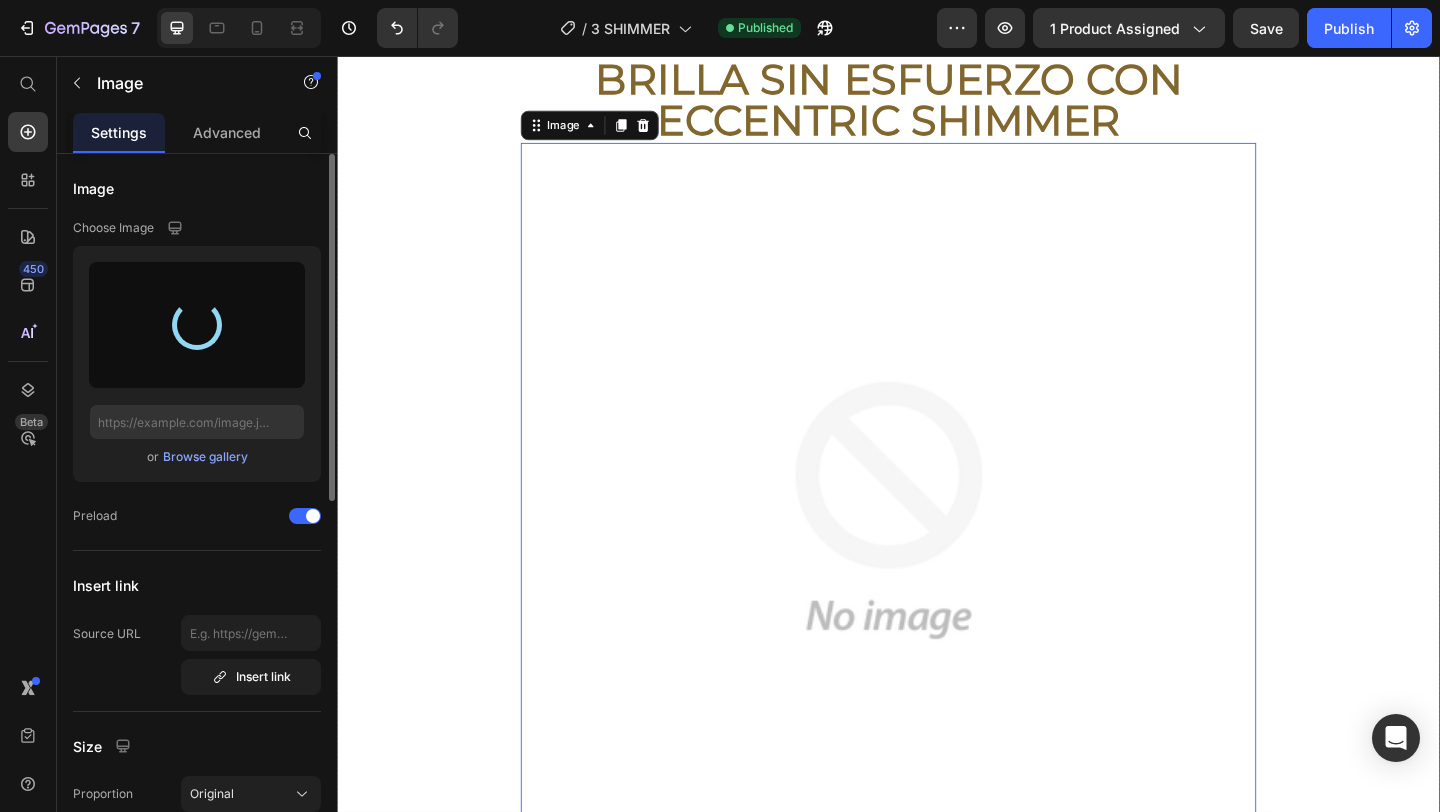 type on "https://cdn.shopify.com/s/files/1/0609/2967/1319/files/gempages_511004350596776888-6db6778b-a7f8-4986-8cbf-560f6646ca48.jpg" 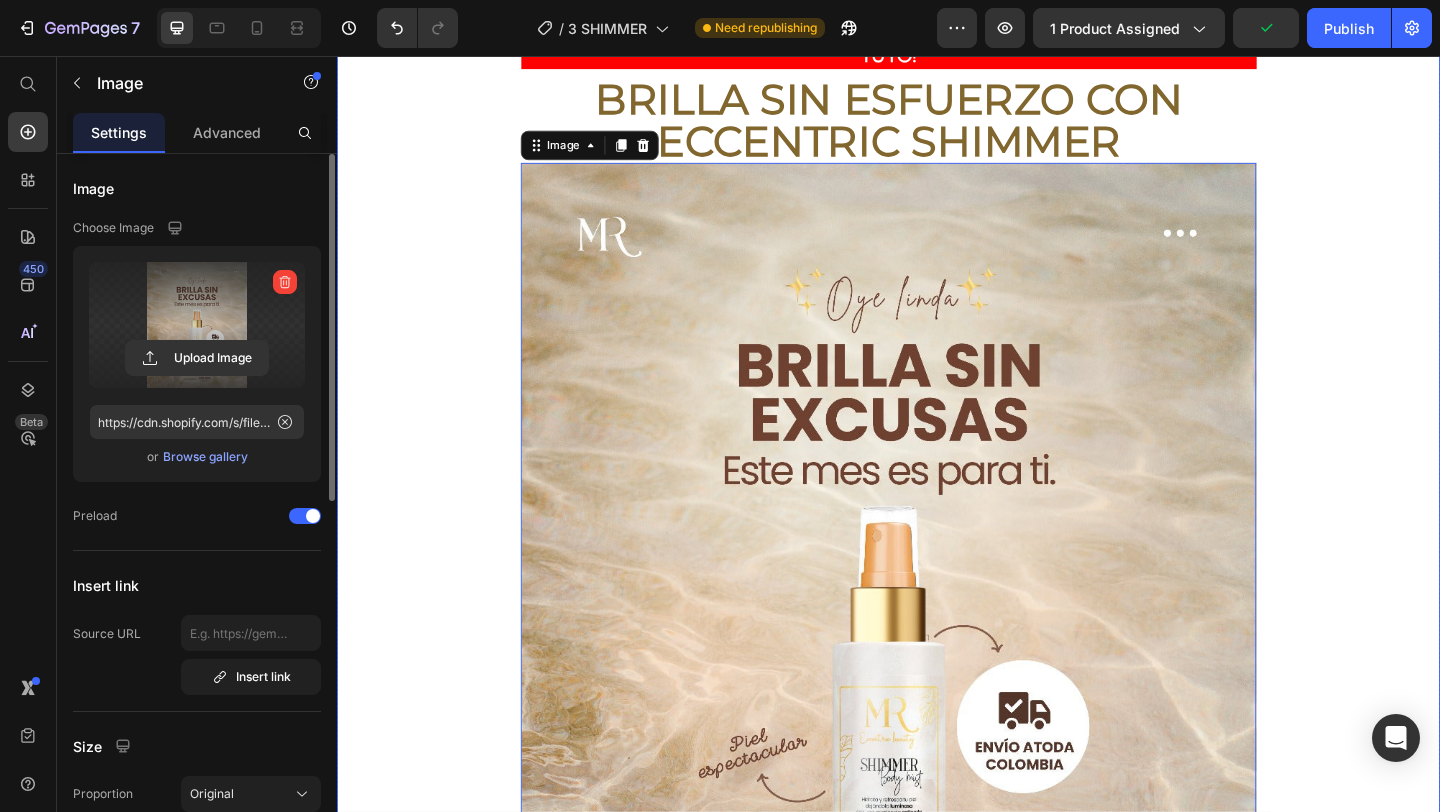 scroll, scrollTop: 0, scrollLeft: 0, axis: both 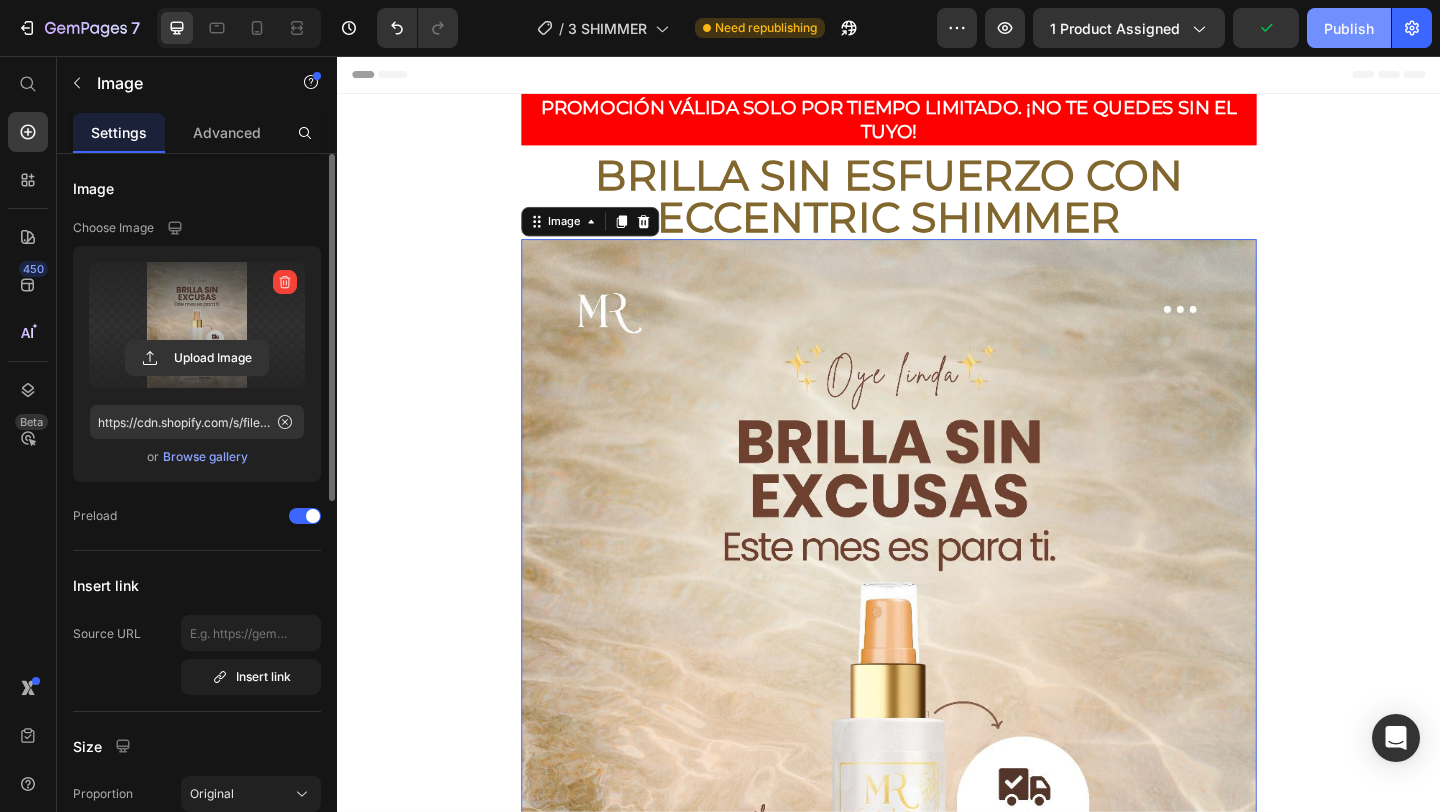 click on "Publish" at bounding box center [1349, 28] 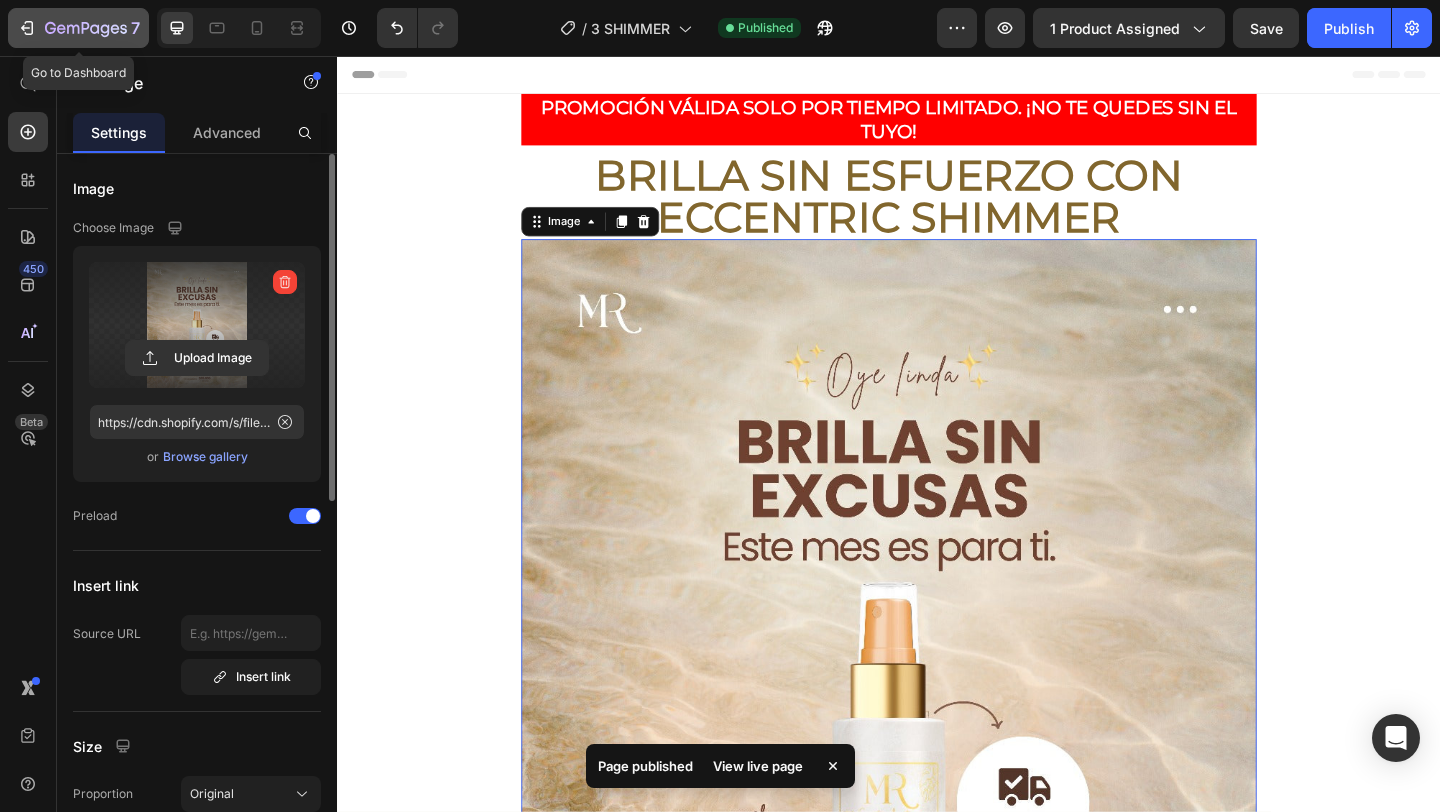 click 